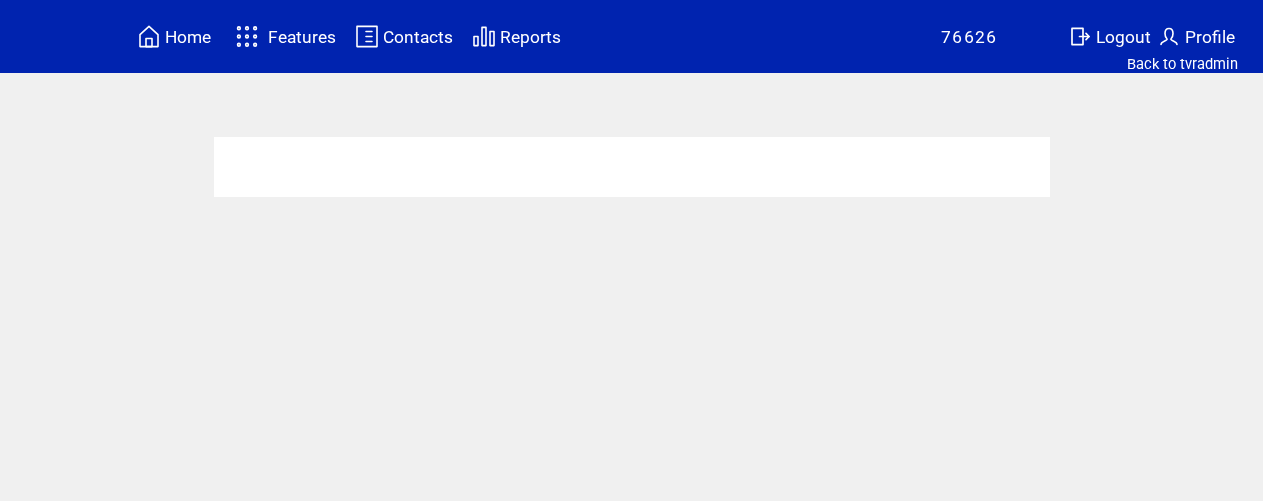 scroll, scrollTop: 0, scrollLeft: 0, axis: both 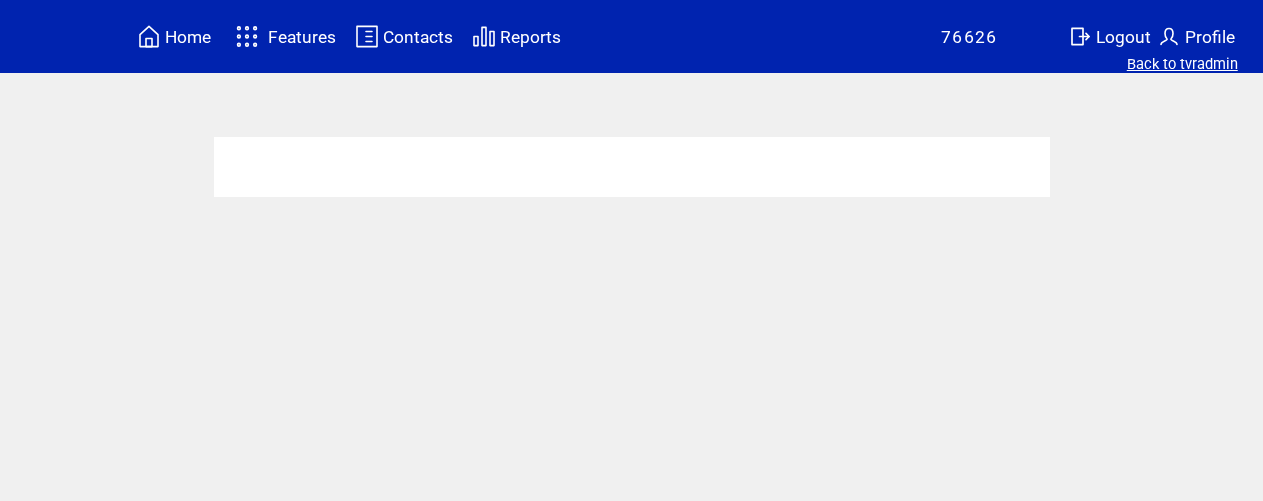 click on "Back to tvradmin" at bounding box center [1182, 64] 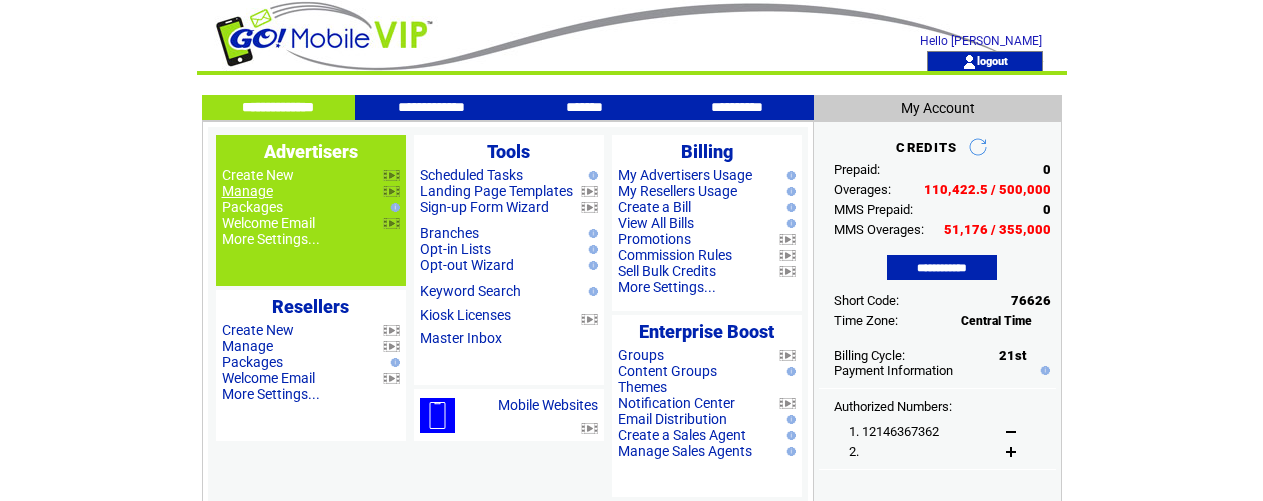 scroll, scrollTop: 0, scrollLeft: 0, axis: both 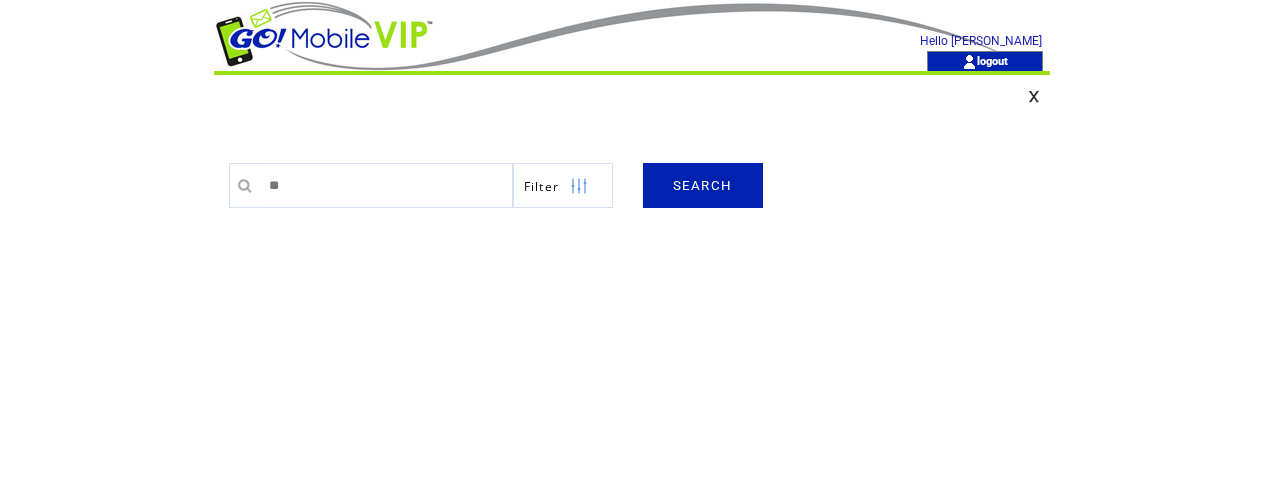 type on "********" 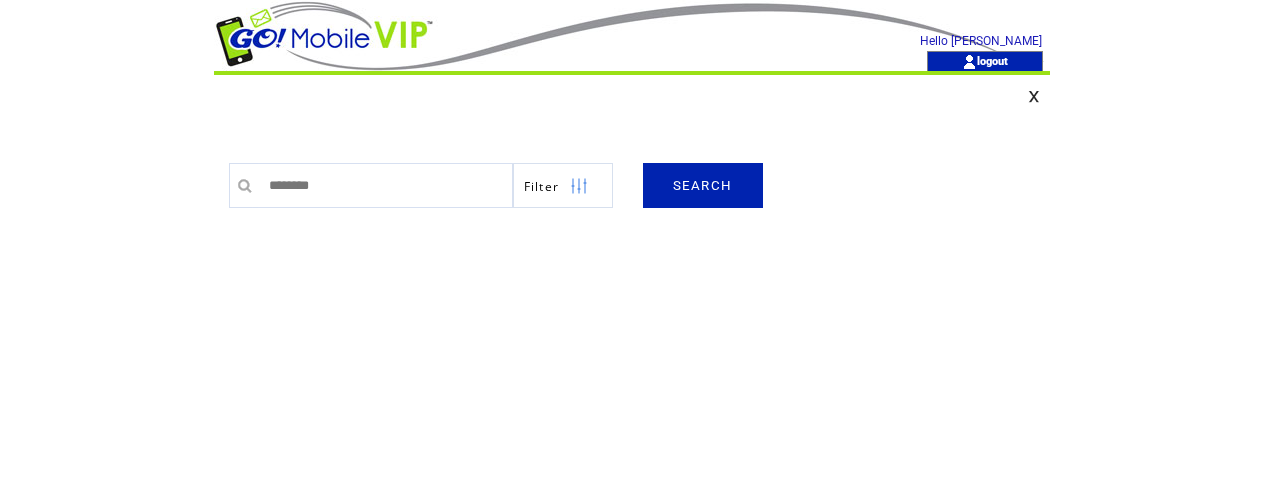 drag, startPoint x: 724, startPoint y: 195, endPoint x: 717, endPoint y: 183, distance: 13.892444 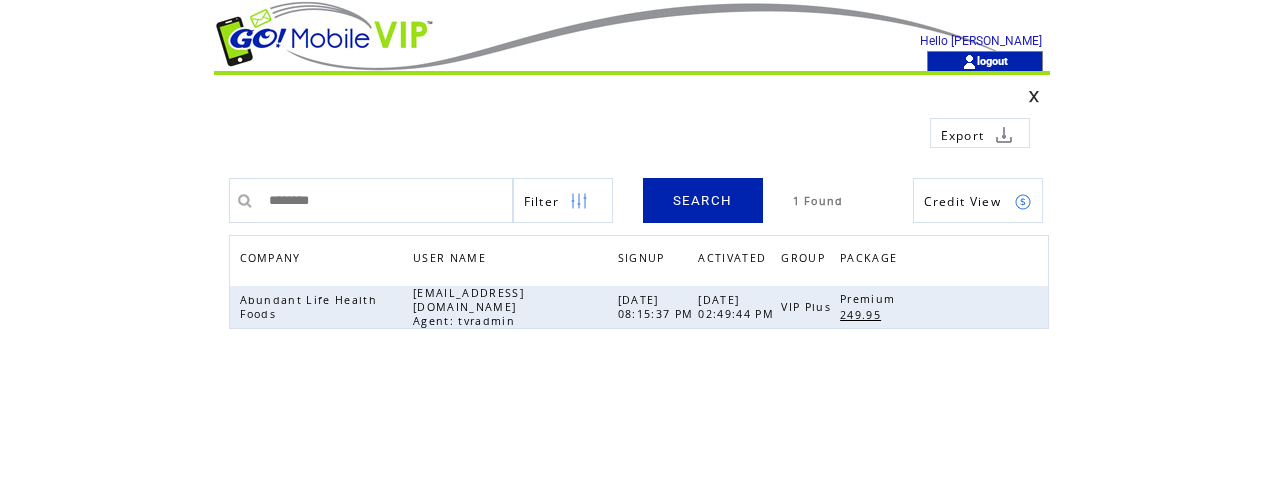 scroll, scrollTop: 0, scrollLeft: 0, axis: both 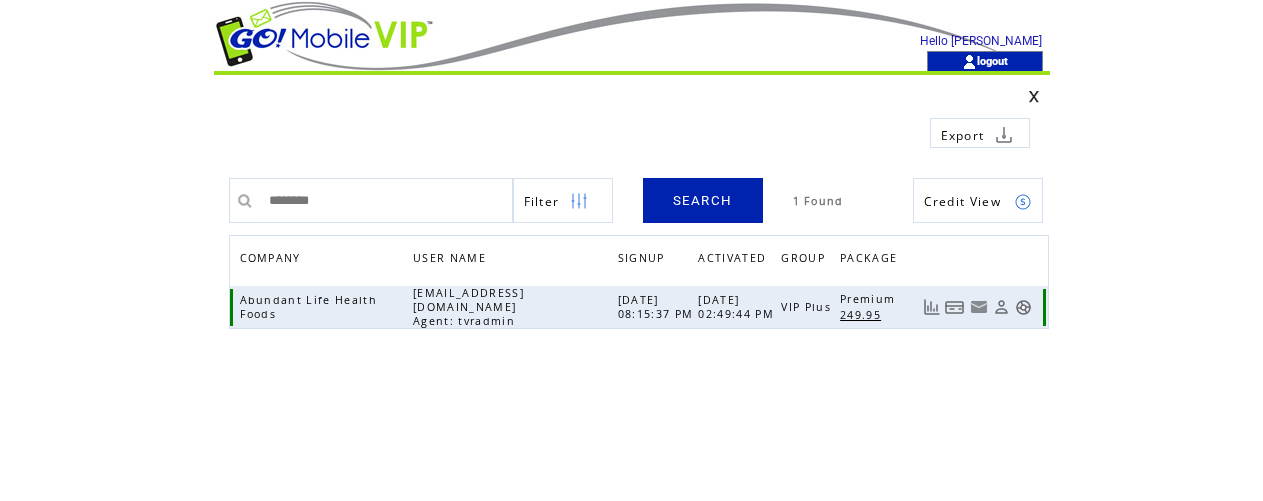click at bounding box center [1023, 307] 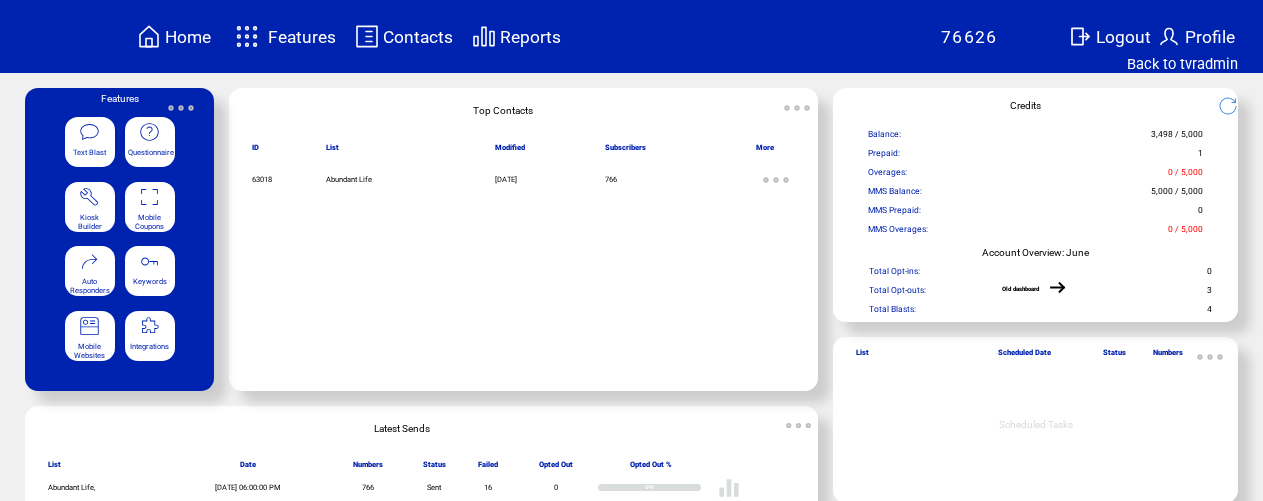 scroll, scrollTop: 0, scrollLeft: 0, axis: both 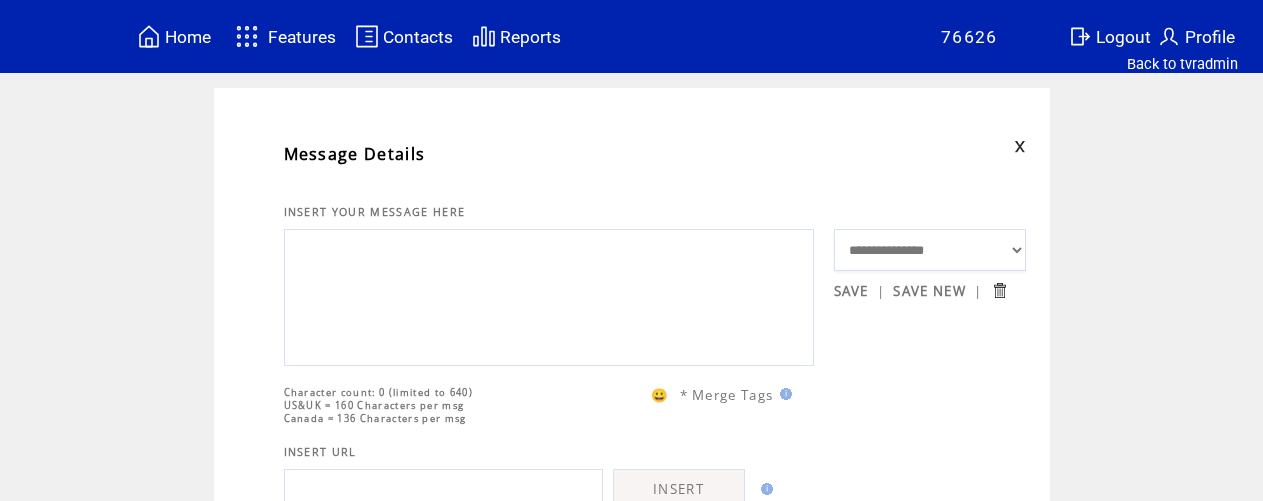 click at bounding box center (549, 295) 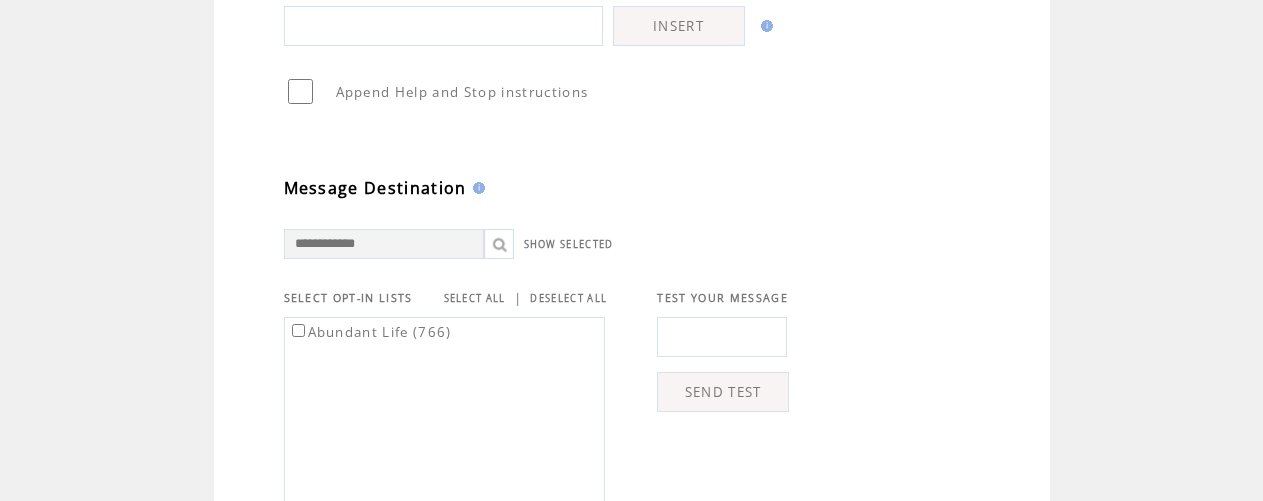 scroll, scrollTop: 472, scrollLeft: 0, axis: vertical 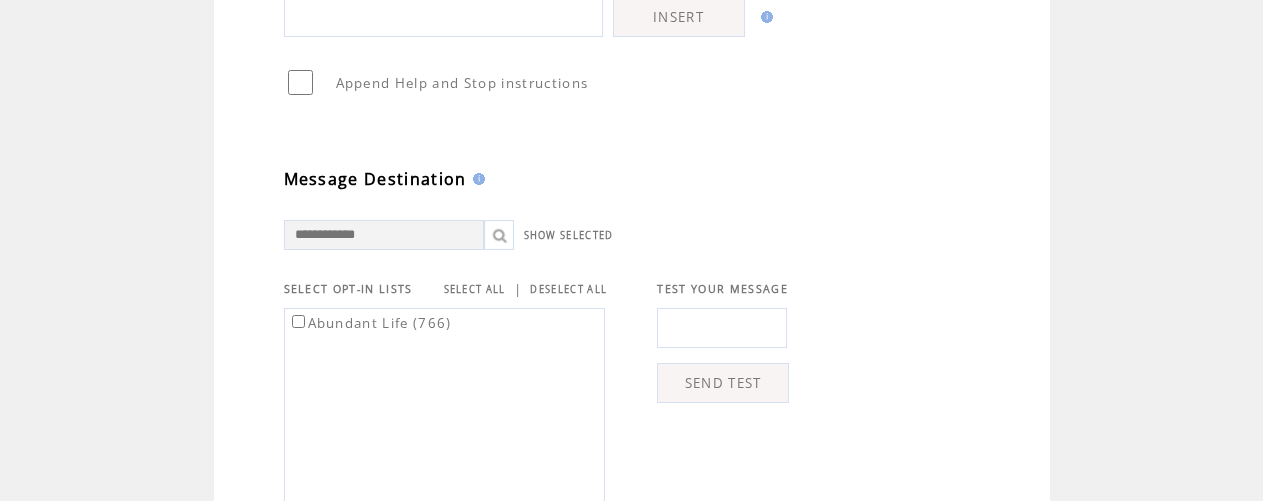 type on "**********" 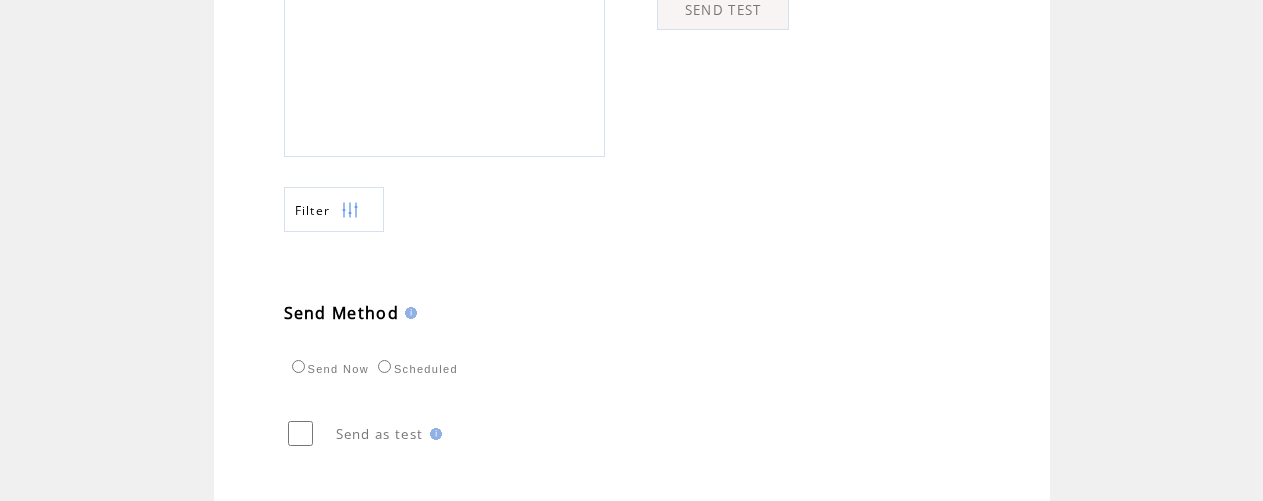 scroll, scrollTop: 872, scrollLeft: 0, axis: vertical 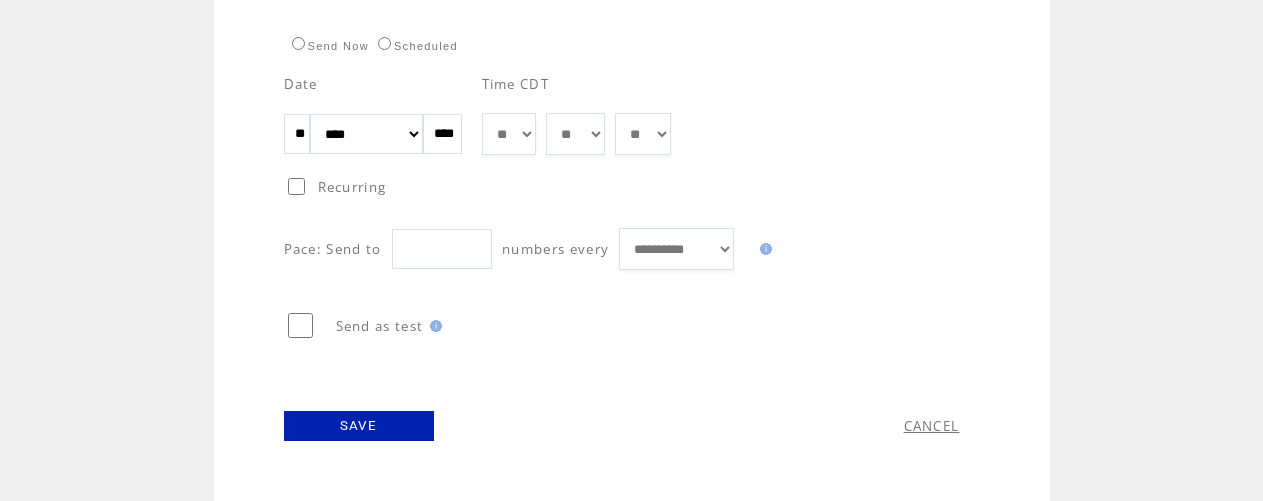 click on "** 	 ** 	 ** 	 ** 	 ** 	 ** 	 ** 	 ** 	 ** 	 ** 	 ** 	 ** 	 **" at bounding box center (509, 134) 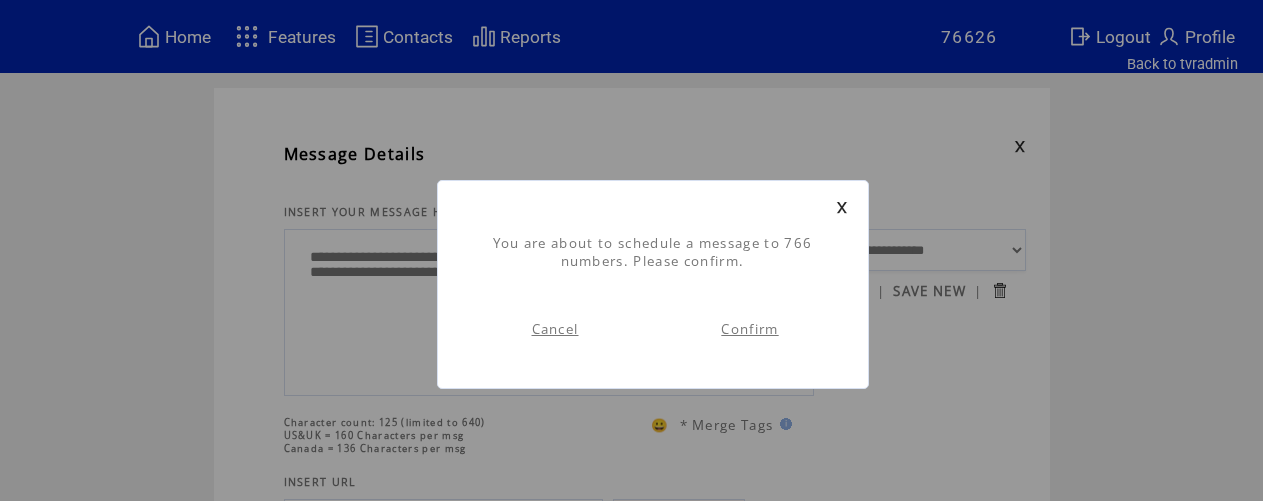 scroll, scrollTop: 1, scrollLeft: 0, axis: vertical 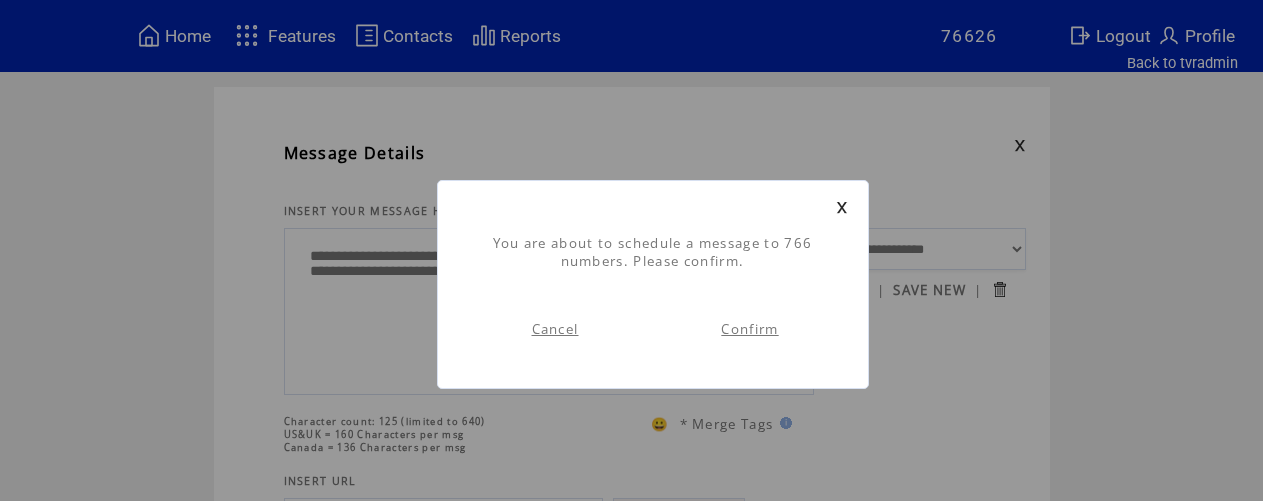 click on "Confirm" at bounding box center (749, 329) 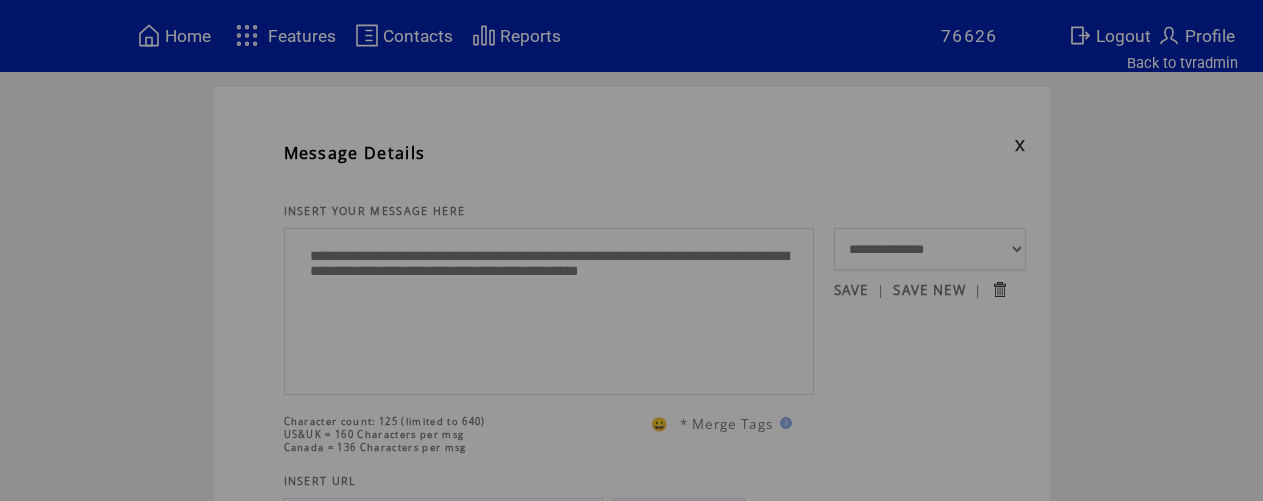 scroll, scrollTop: 0, scrollLeft: 0, axis: both 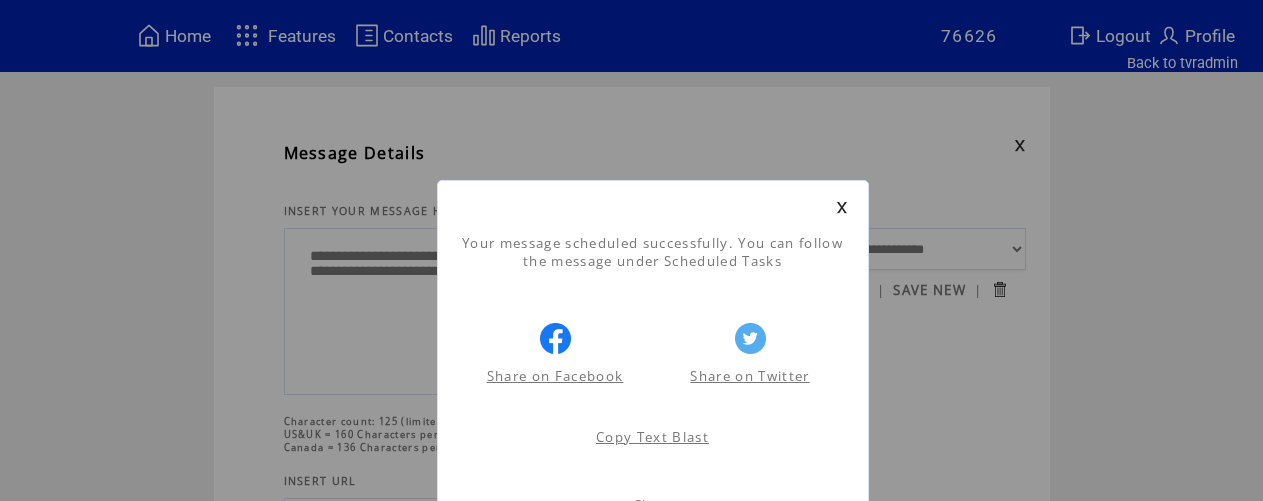 click at bounding box center [842, 207] 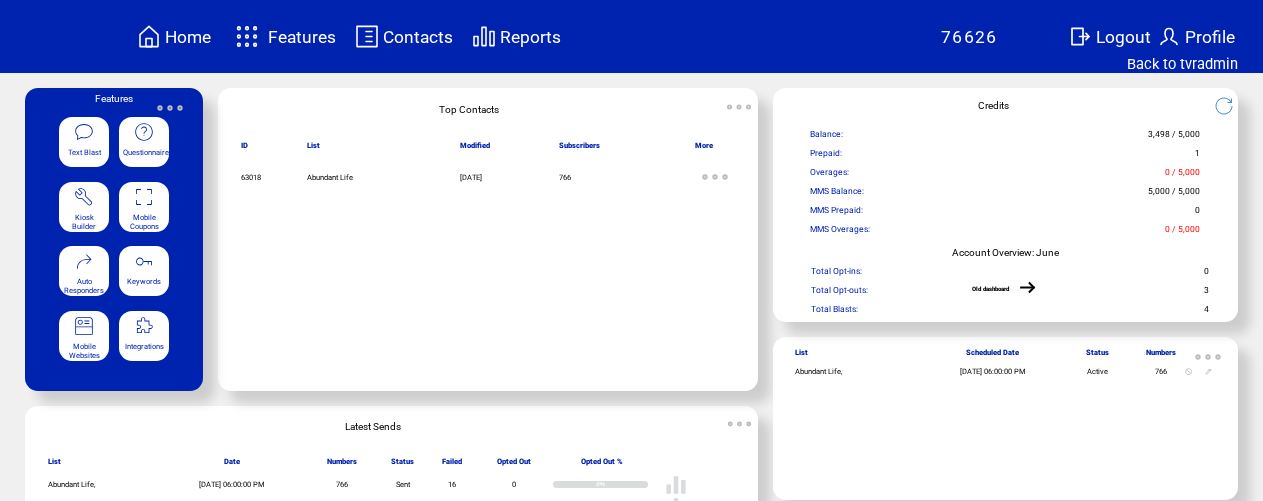 scroll, scrollTop: 0, scrollLeft: 0, axis: both 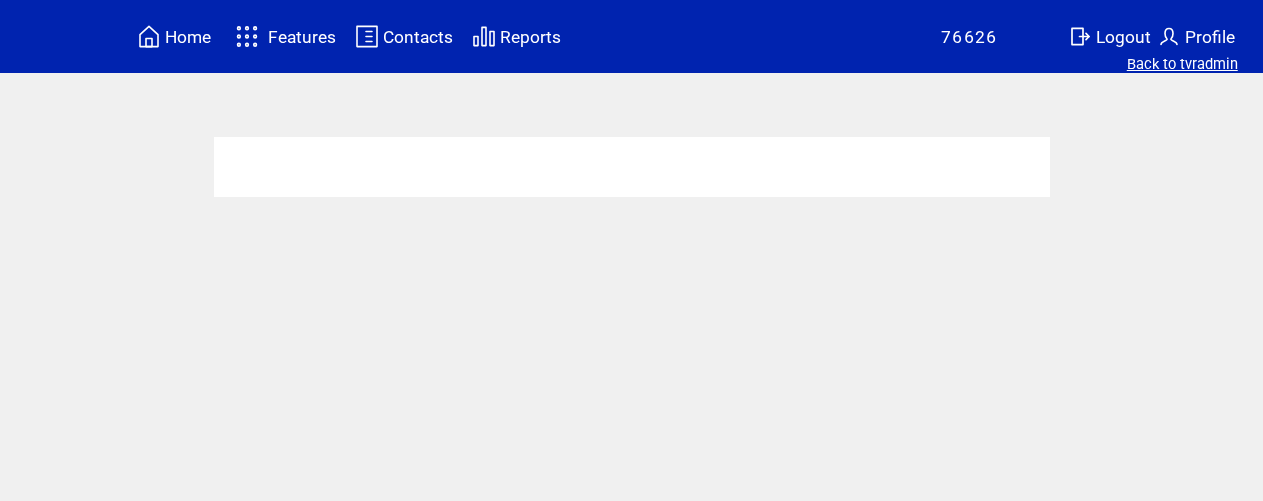 click on "Back to tvradmin" at bounding box center (1182, 64) 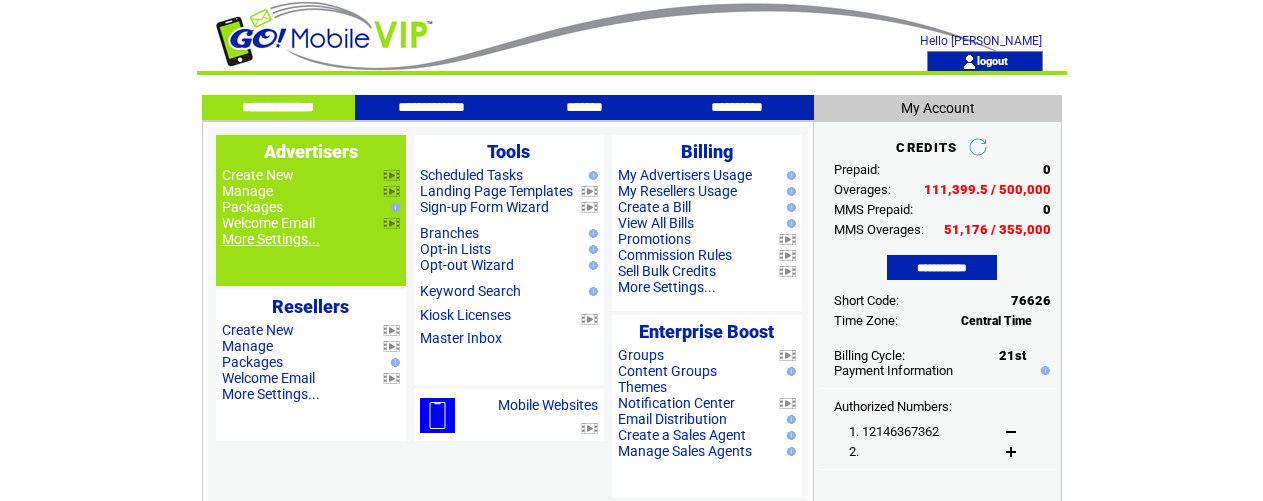 scroll, scrollTop: 0, scrollLeft: 0, axis: both 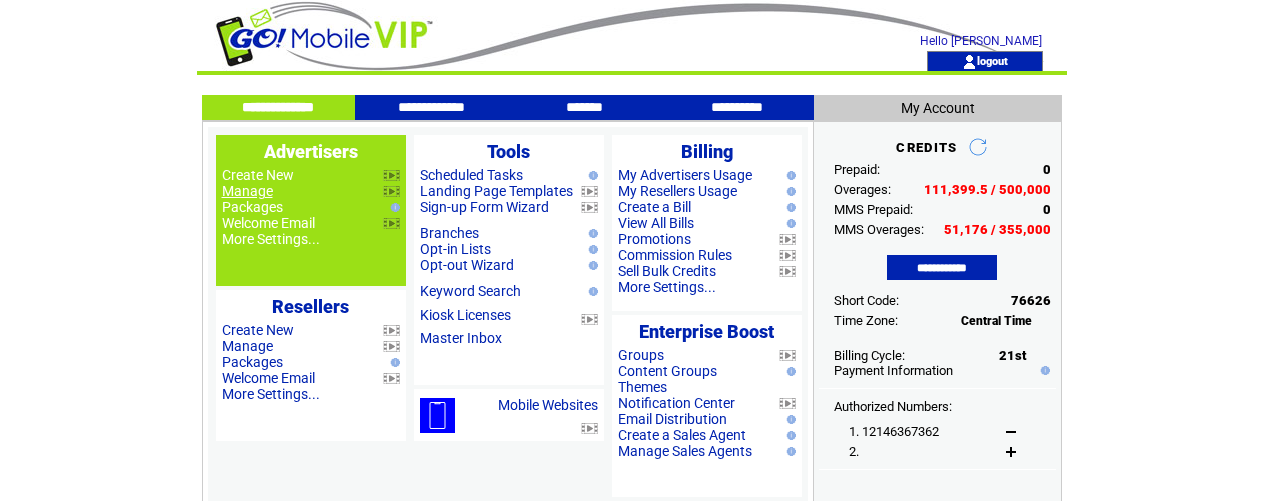 click on "Manage" at bounding box center (247, 191) 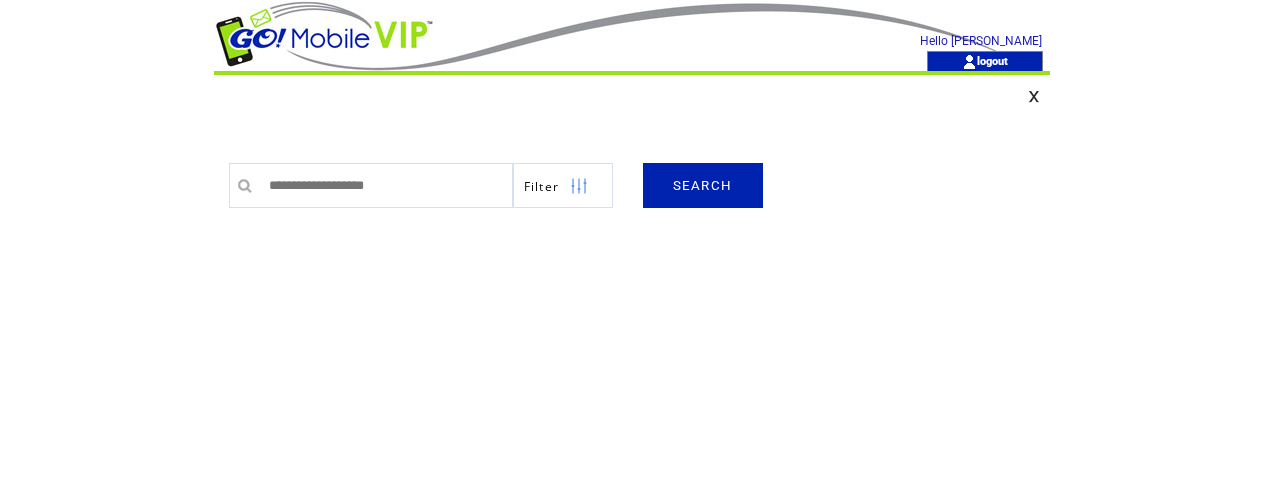 scroll, scrollTop: 0, scrollLeft: 0, axis: both 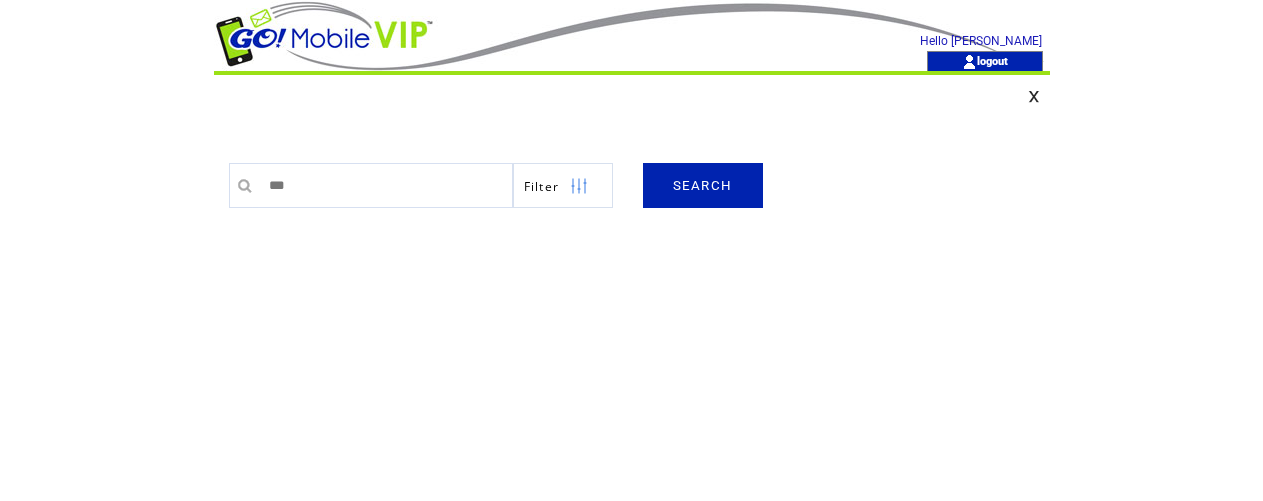 type on "*********" 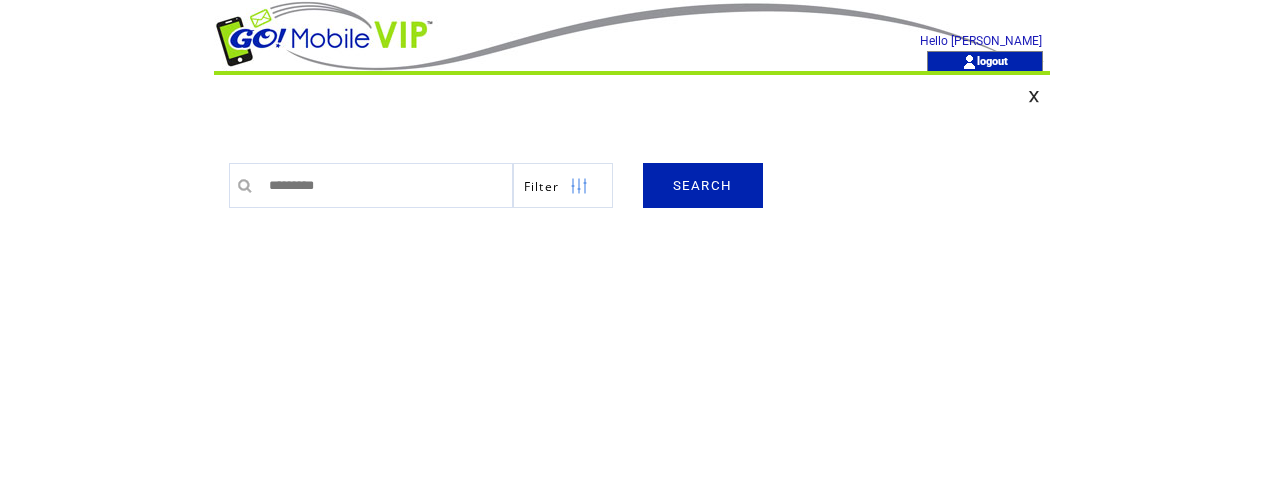 click on "SEARCH" at bounding box center (703, 185) 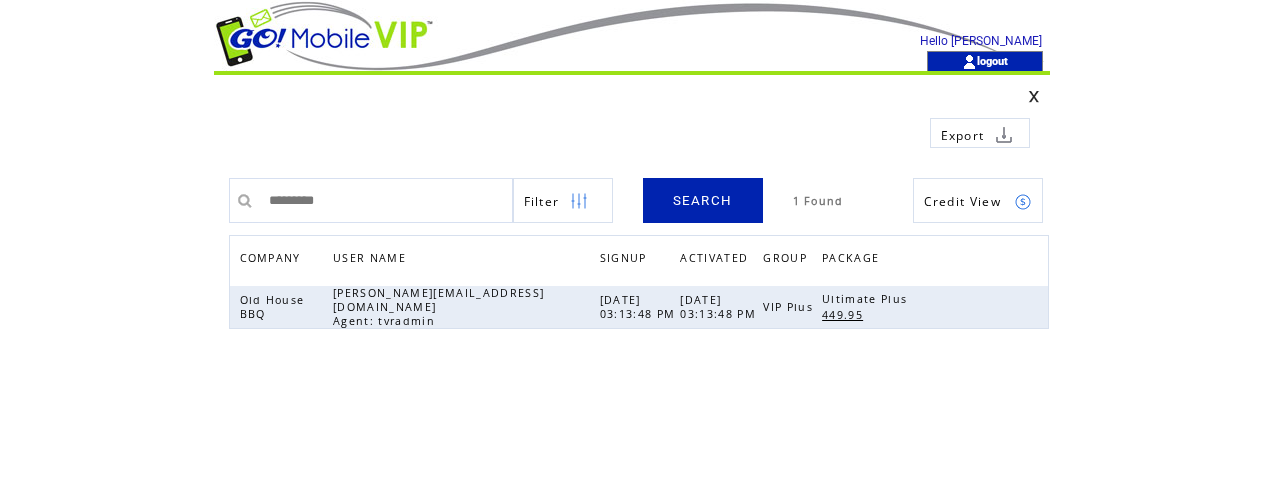 scroll, scrollTop: 0, scrollLeft: 0, axis: both 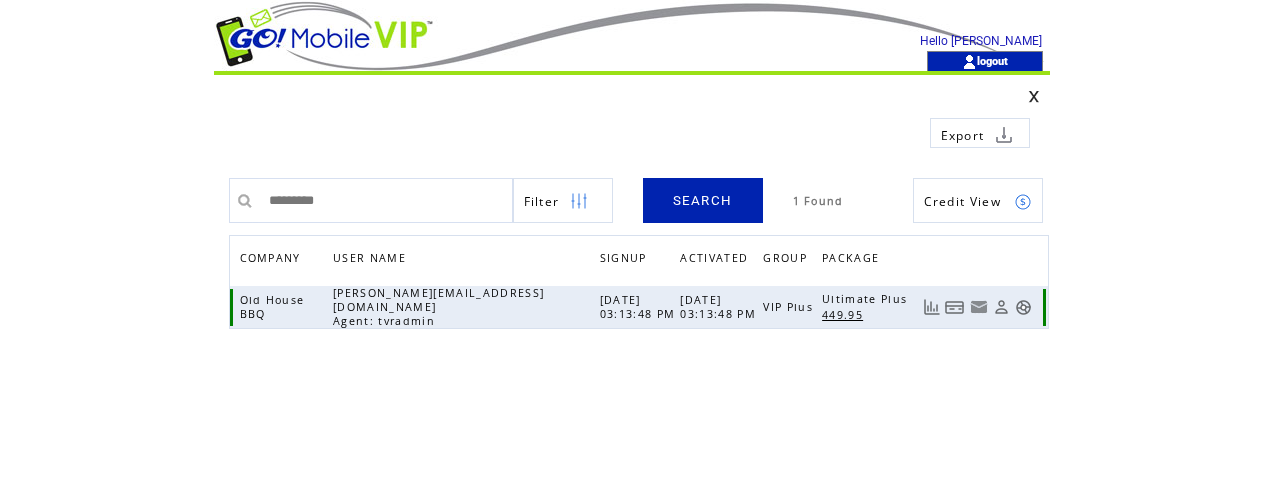 click at bounding box center (1023, 307) 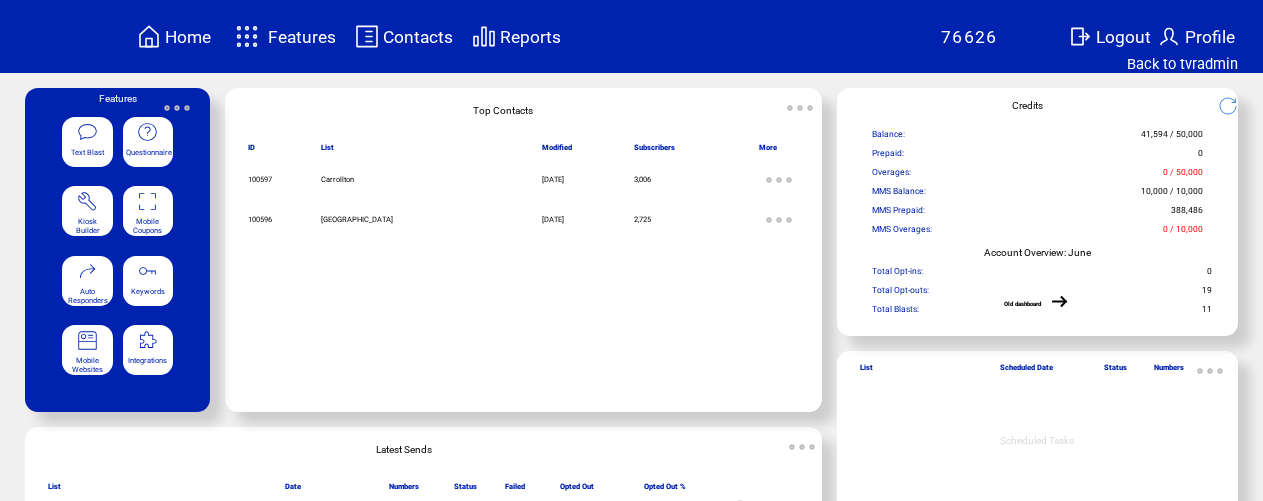 scroll, scrollTop: 0, scrollLeft: 0, axis: both 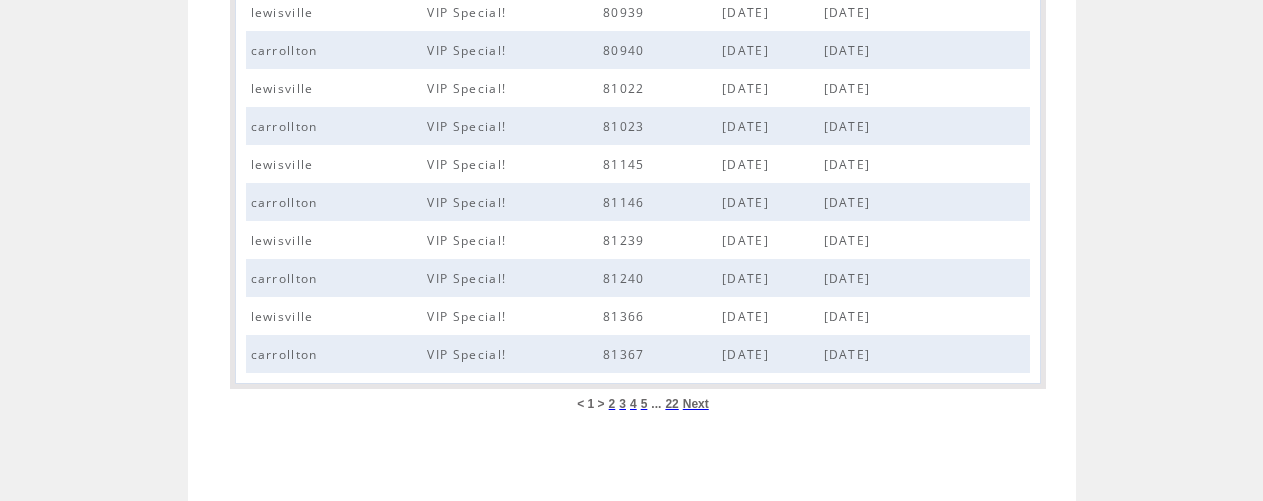 click on "22" at bounding box center [671, 404] 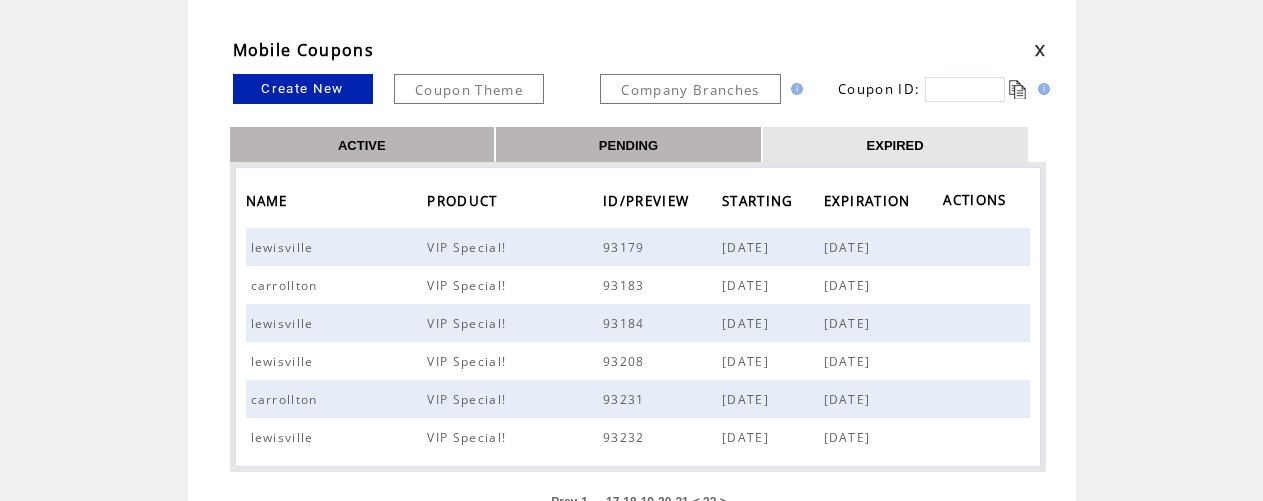 scroll, scrollTop: 105, scrollLeft: 0, axis: vertical 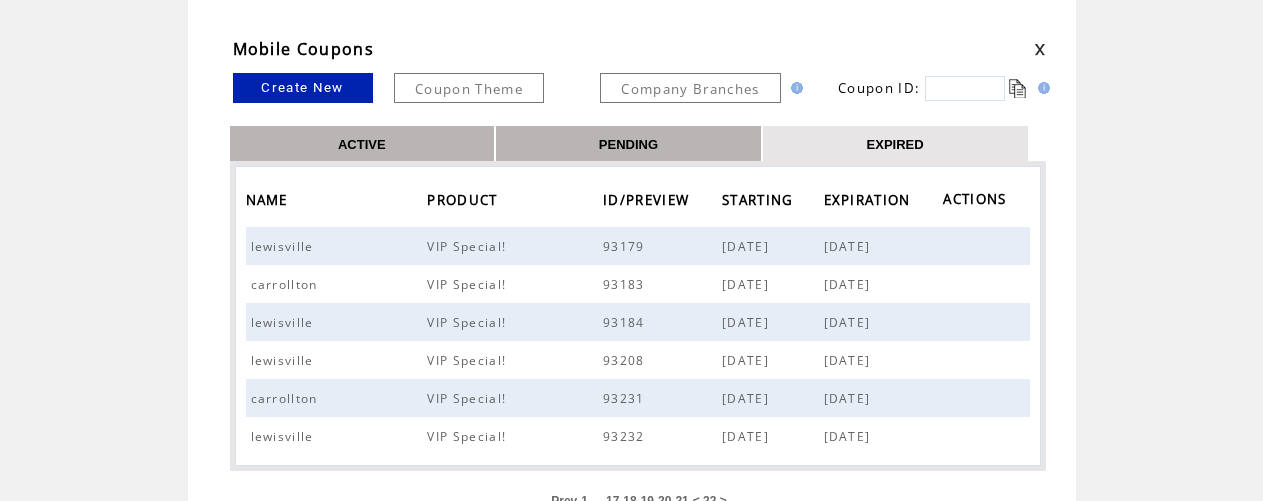 click at bounding box center [965, 88] 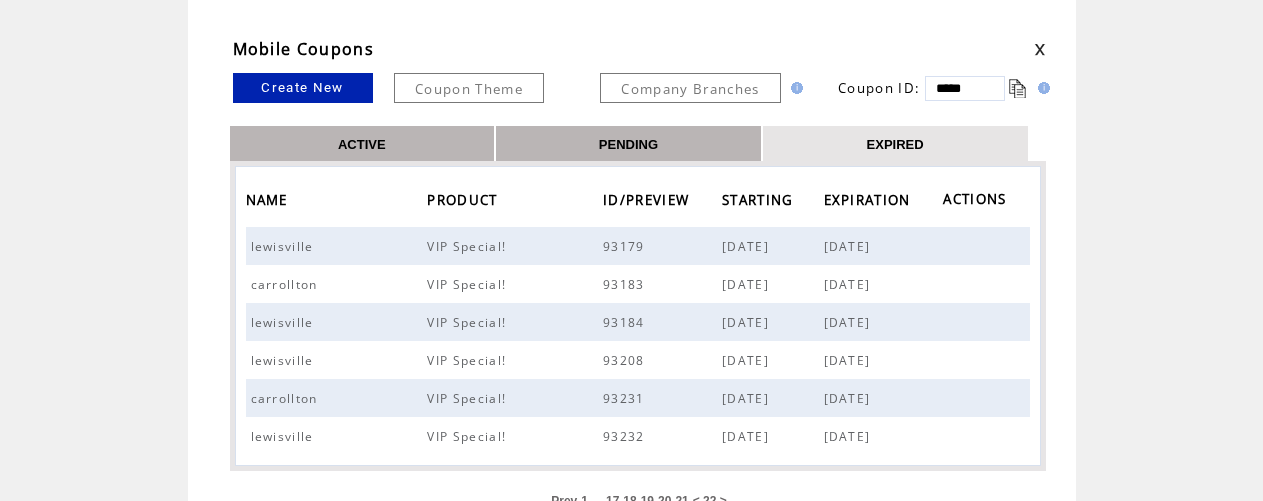 type on "*****" 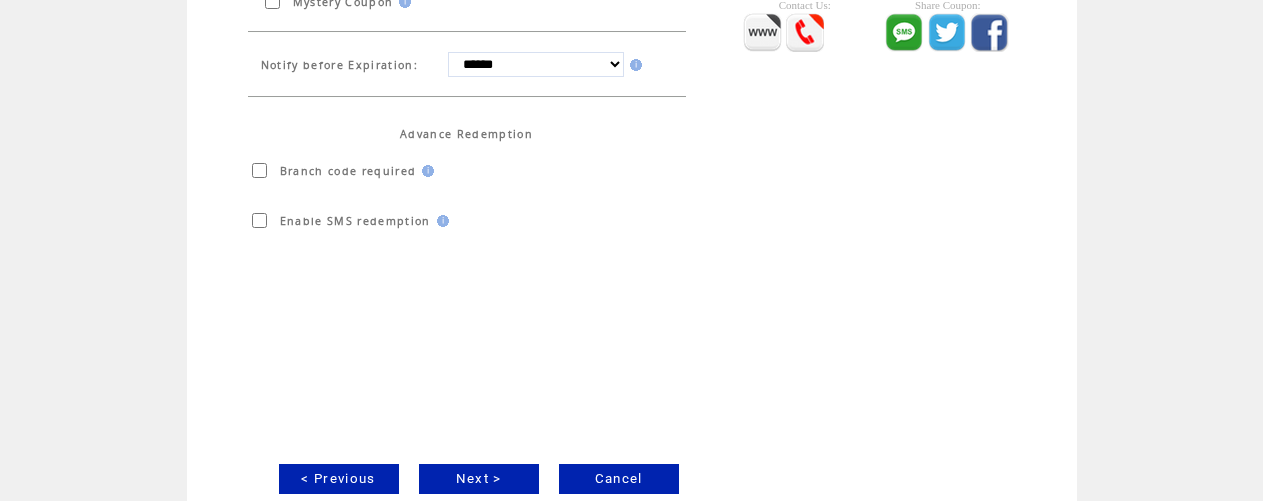 scroll, scrollTop: 672, scrollLeft: 0, axis: vertical 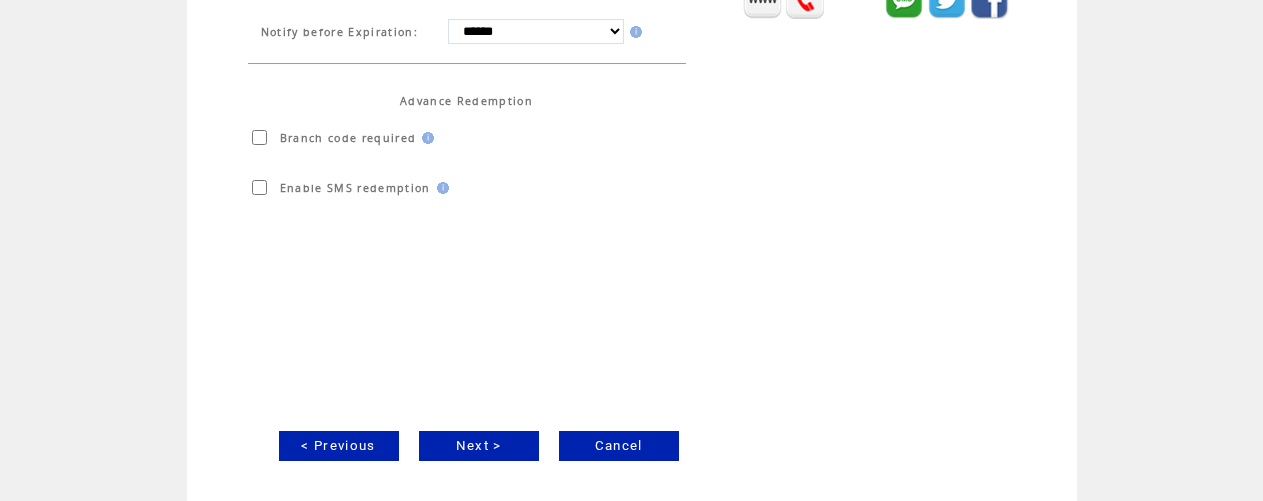 click on "Next >" at bounding box center [479, 446] 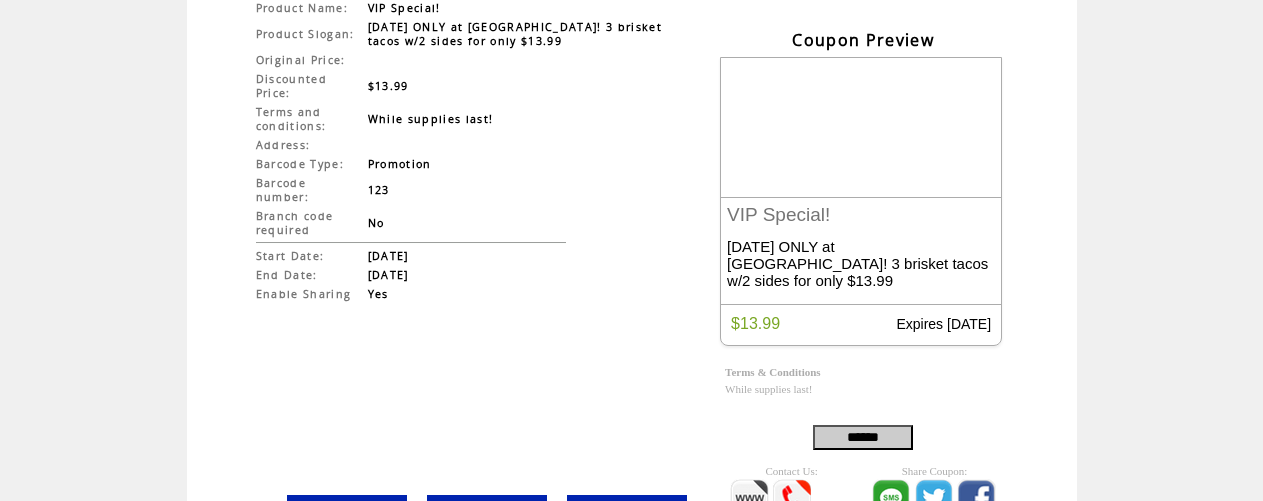 scroll, scrollTop: 246, scrollLeft: 0, axis: vertical 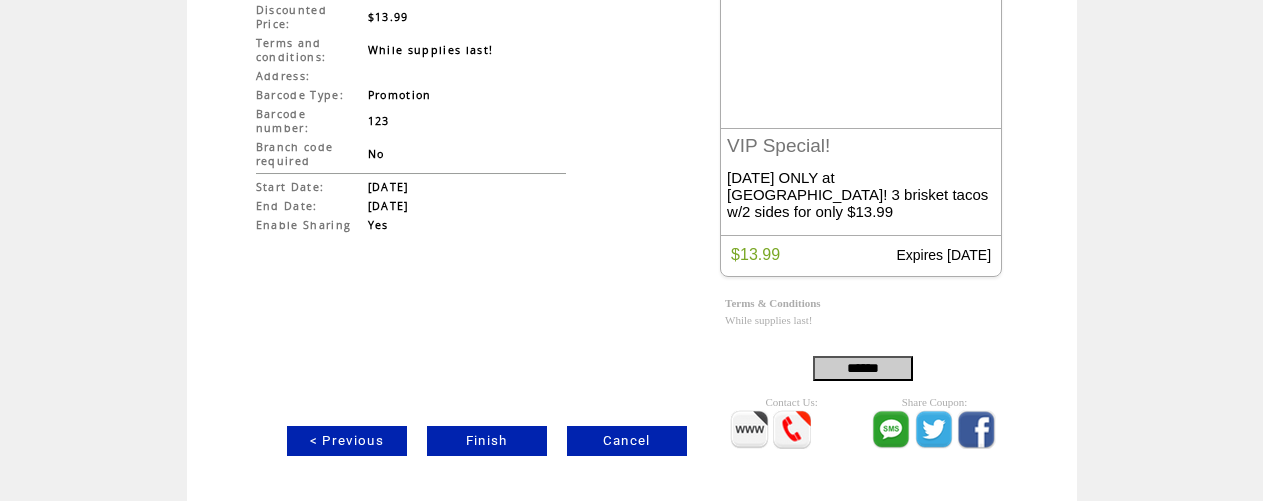 click on "Finish" at bounding box center (487, 441) 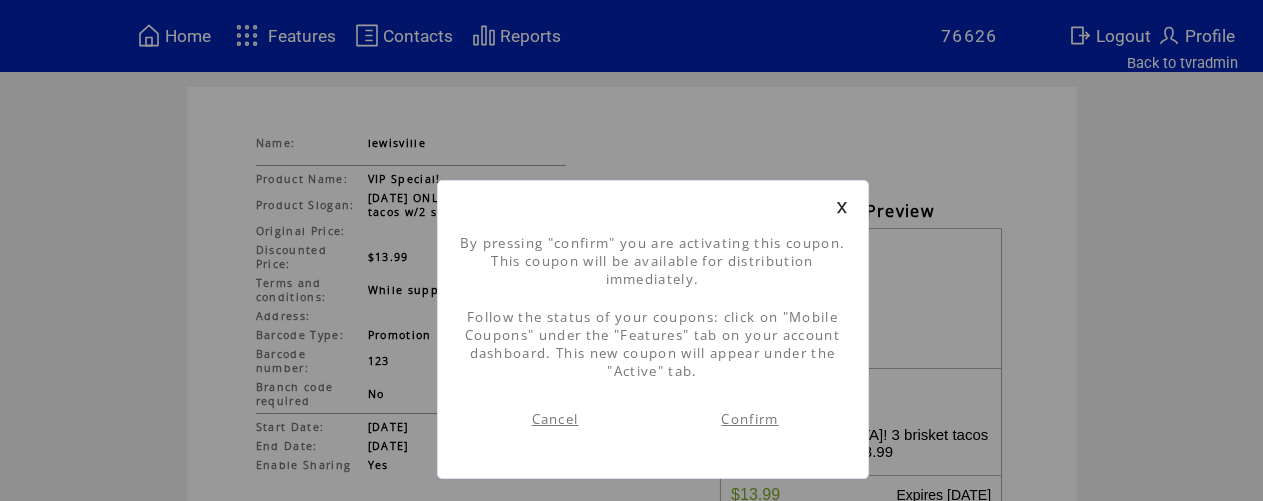 click on "Confirm" at bounding box center (749, 419) 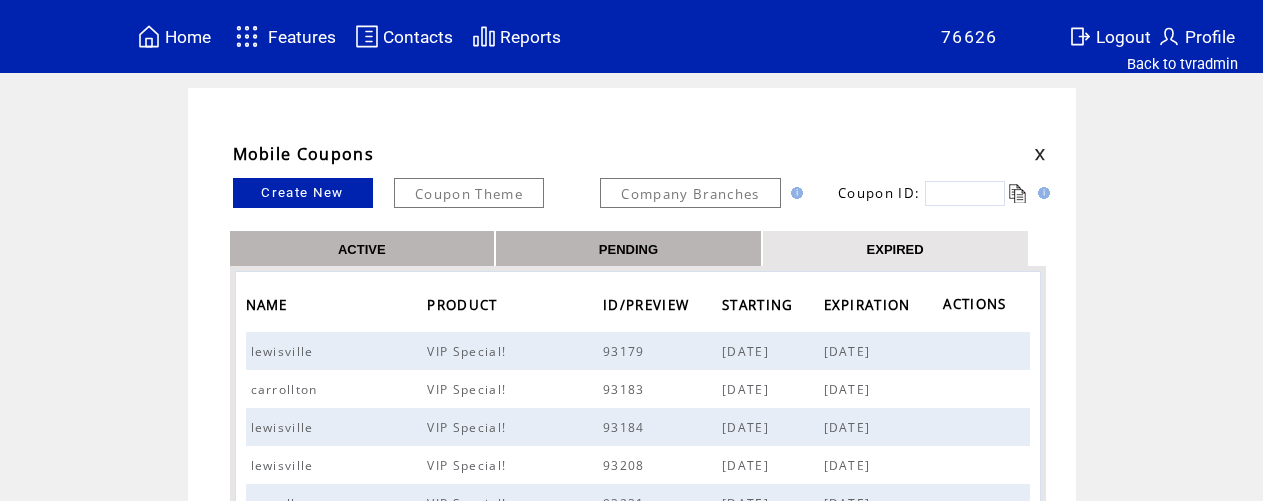 scroll, scrollTop: 0, scrollLeft: 0, axis: both 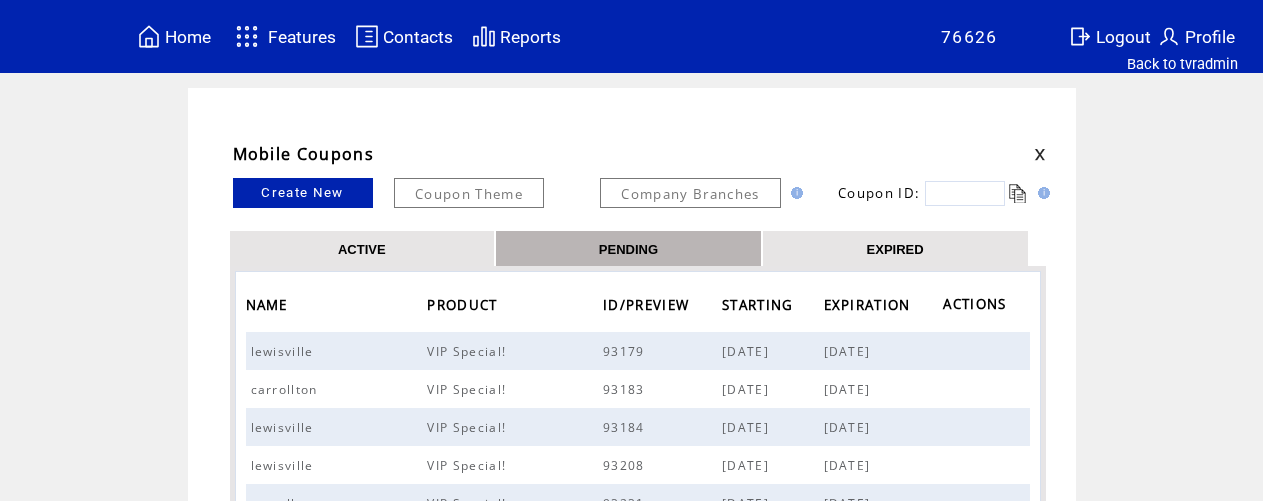 click on "ACTIVE" at bounding box center (362, 248) 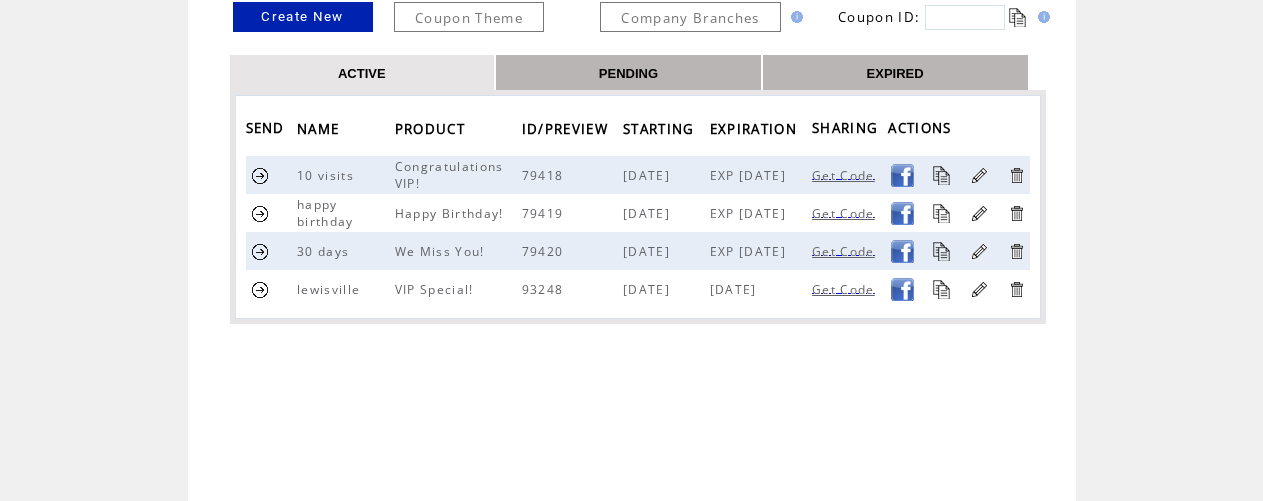 scroll, scrollTop: 177, scrollLeft: 0, axis: vertical 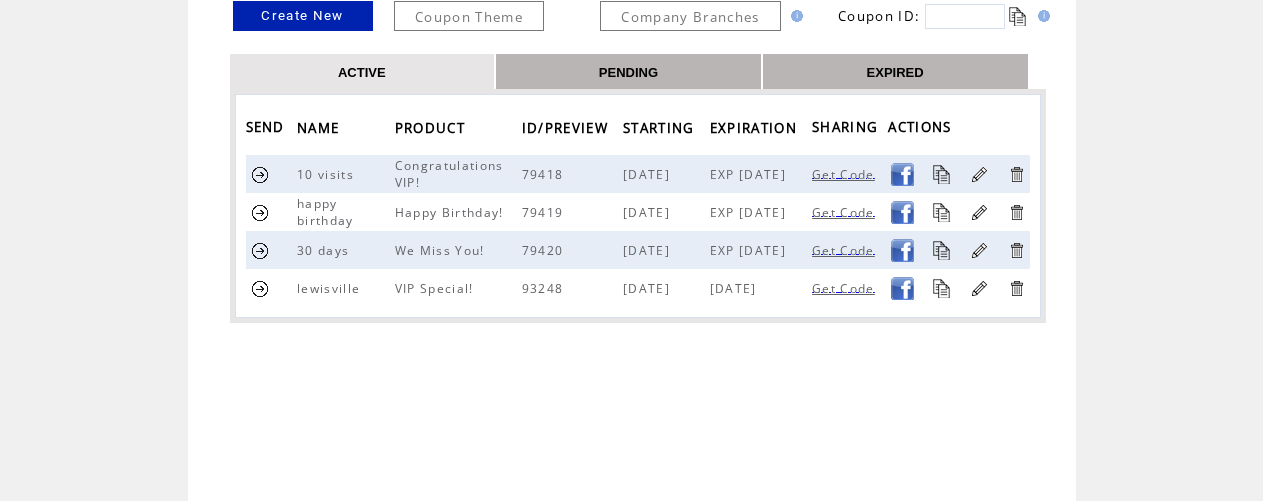 click at bounding box center (260, 288) 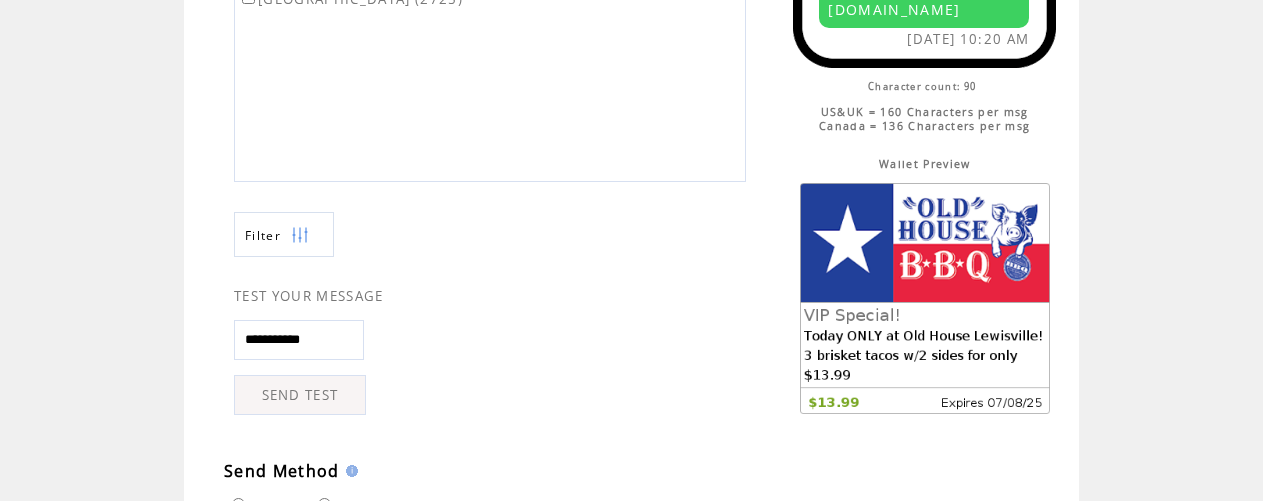 scroll, scrollTop: 782, scrollLeft: 0, axis: vertical 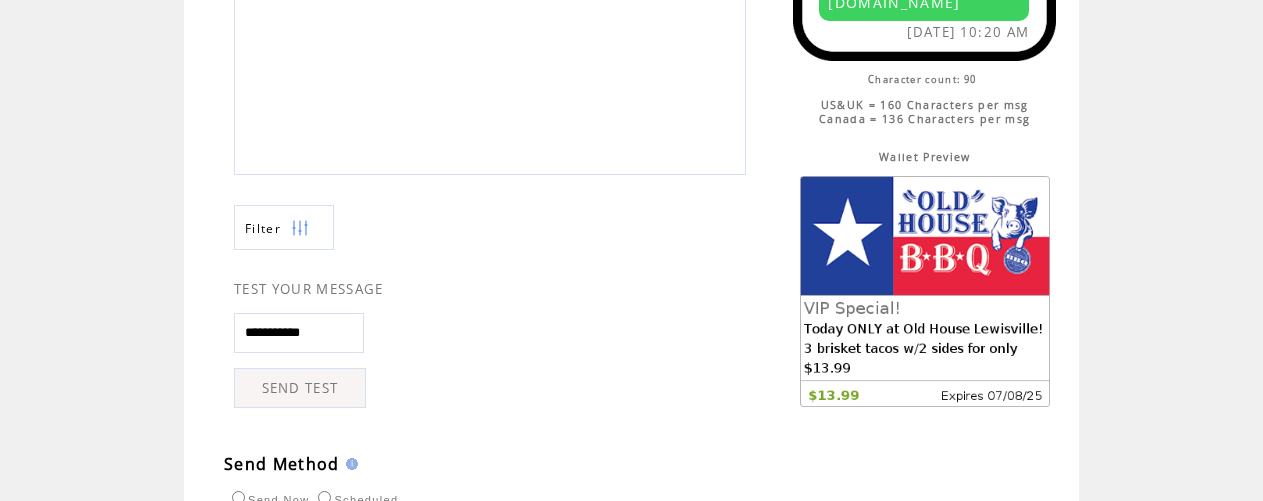 drag, startPoint x: 359, startPoint y: 340, endPoint x: 227, endPoint y: 332, distance: 132.2422 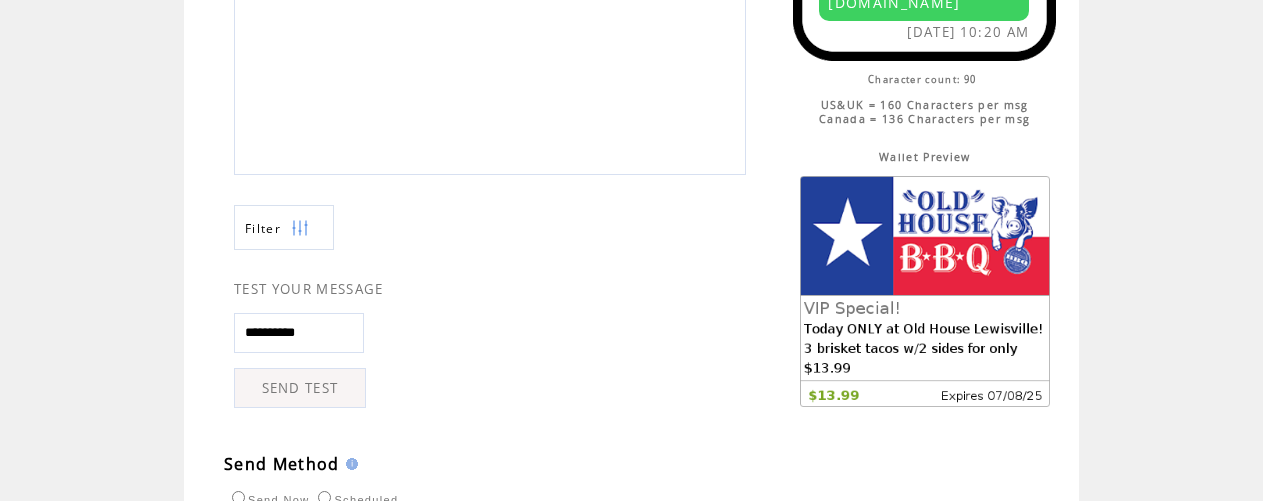 type on "**********" 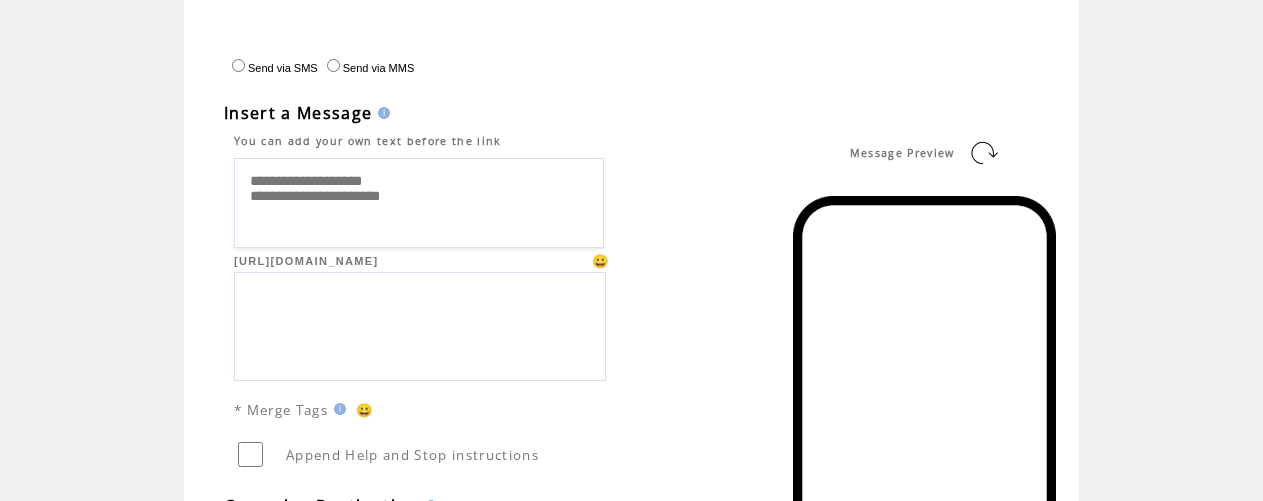 scroll, scrollTop: 0, scrollLeft: 0, axis: both 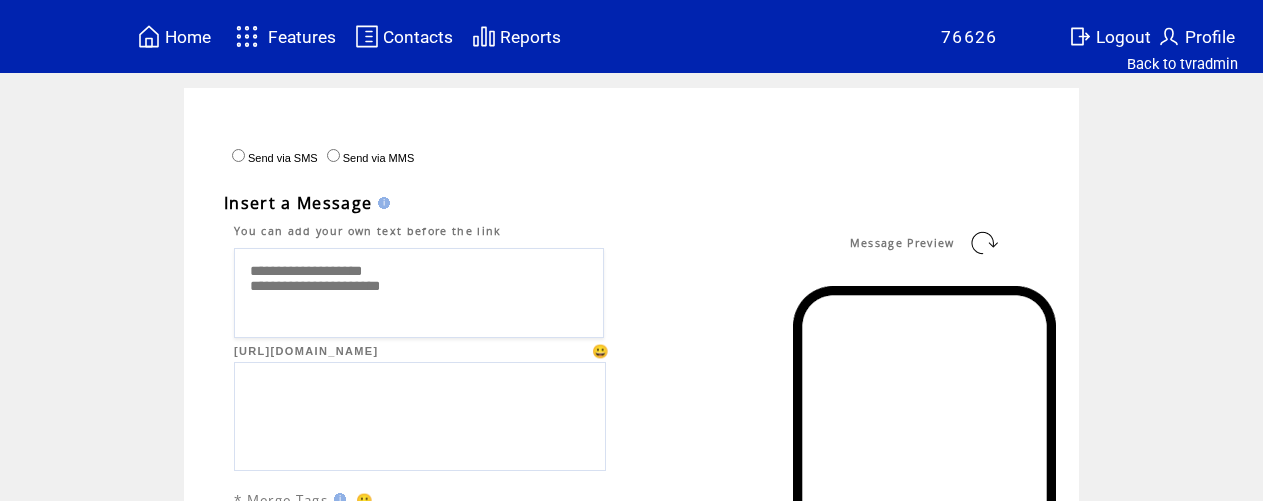 click on "Home" at bounding box center (188, 37) 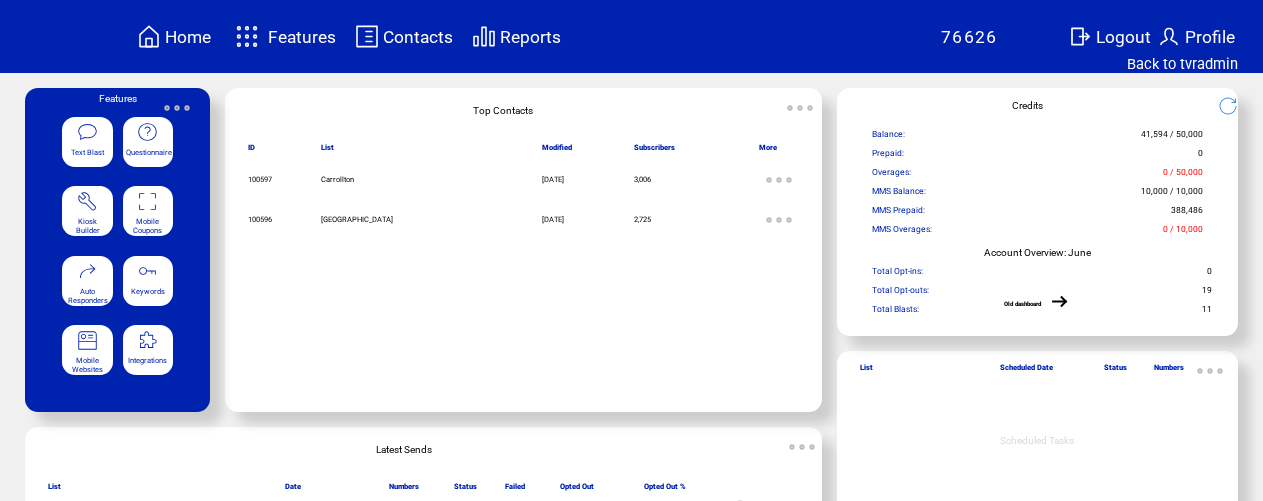 scroll, scrollTop: 0, scrollLeft: 0, axis: both 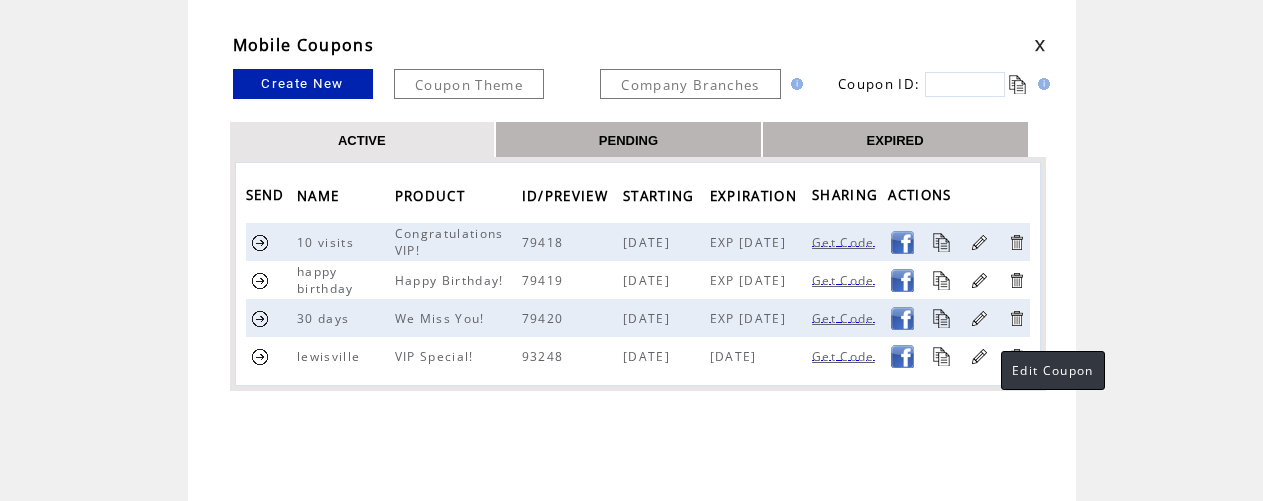 click at bounding box center (979, 356) 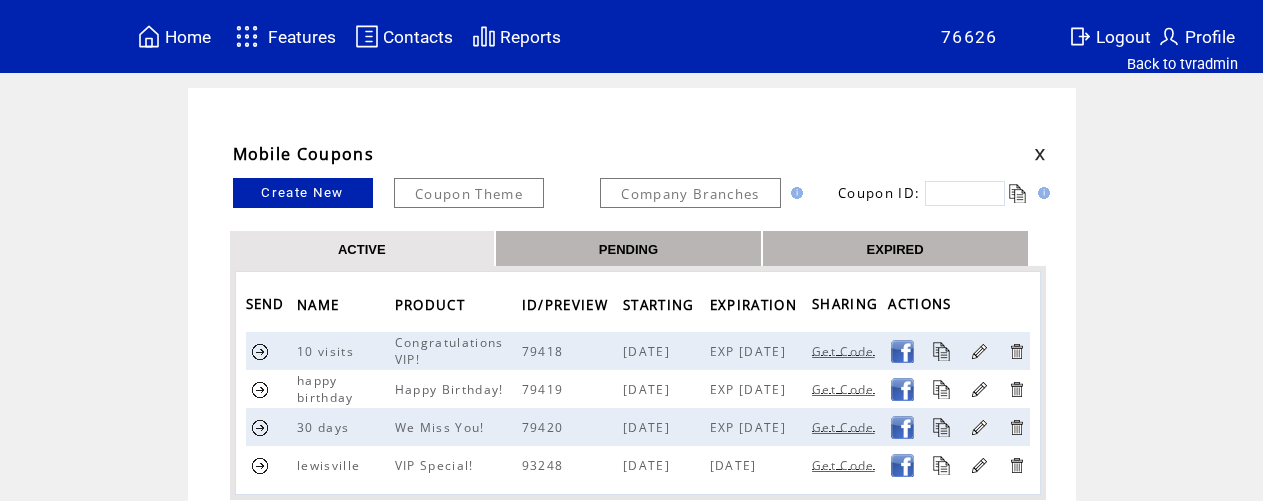 scroll, scrollTop: 0, scrollLeft: 0, axis: both 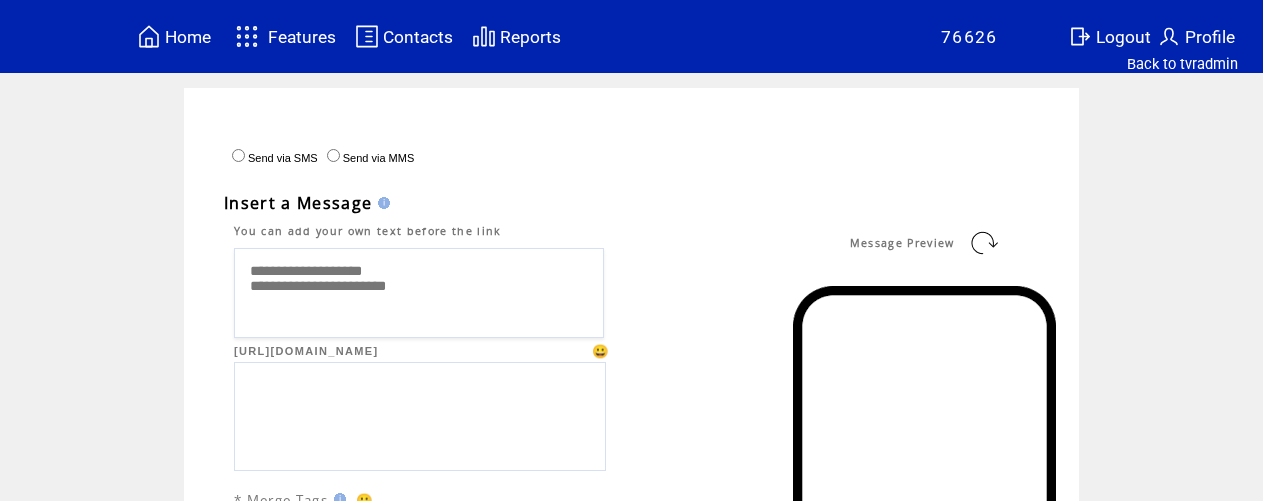 click on "**********" at bounding box center [419, 293] 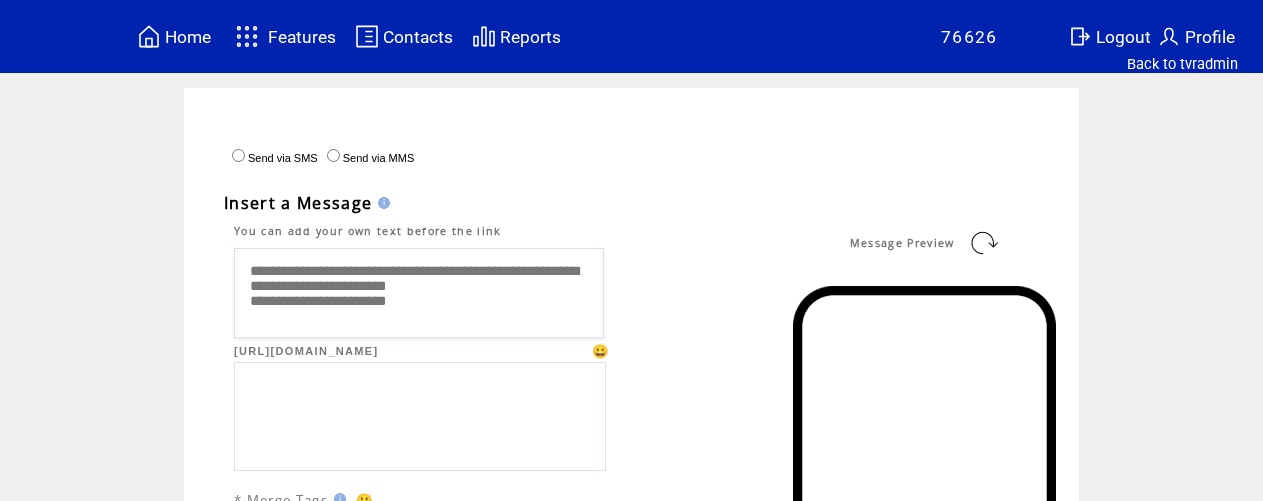 type on "**********" 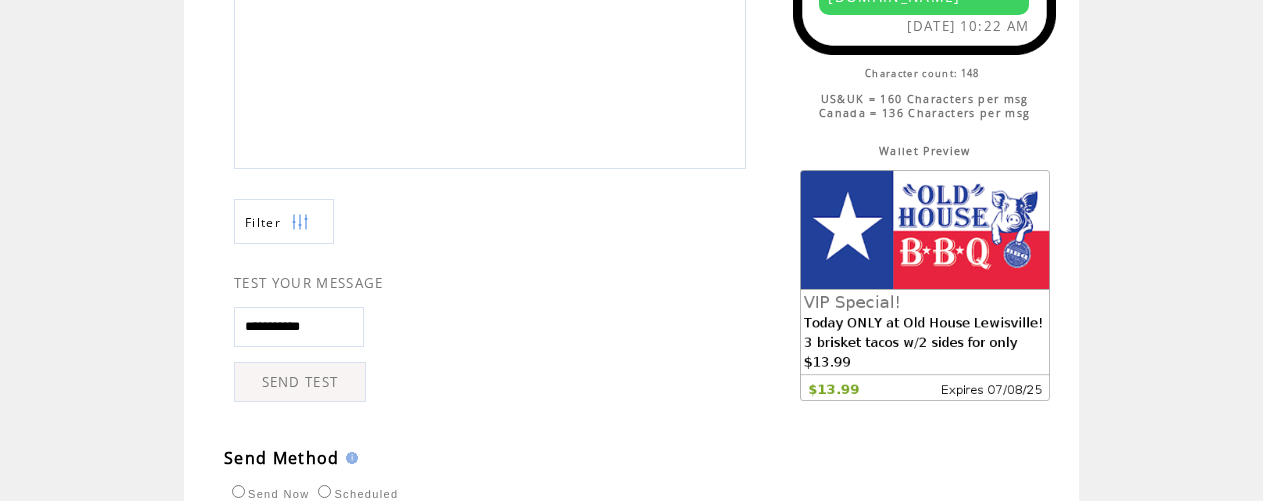 scroll, scrollTop: 794, scrollLeft: 0, axis: vertical 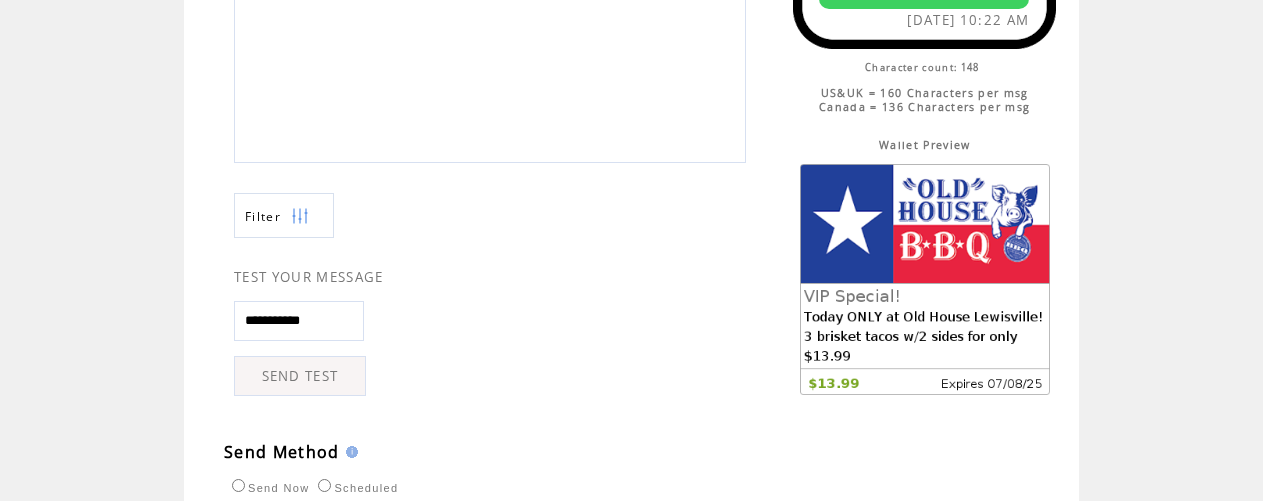 click on "SEND TEST" at bounding box center [300, 376] 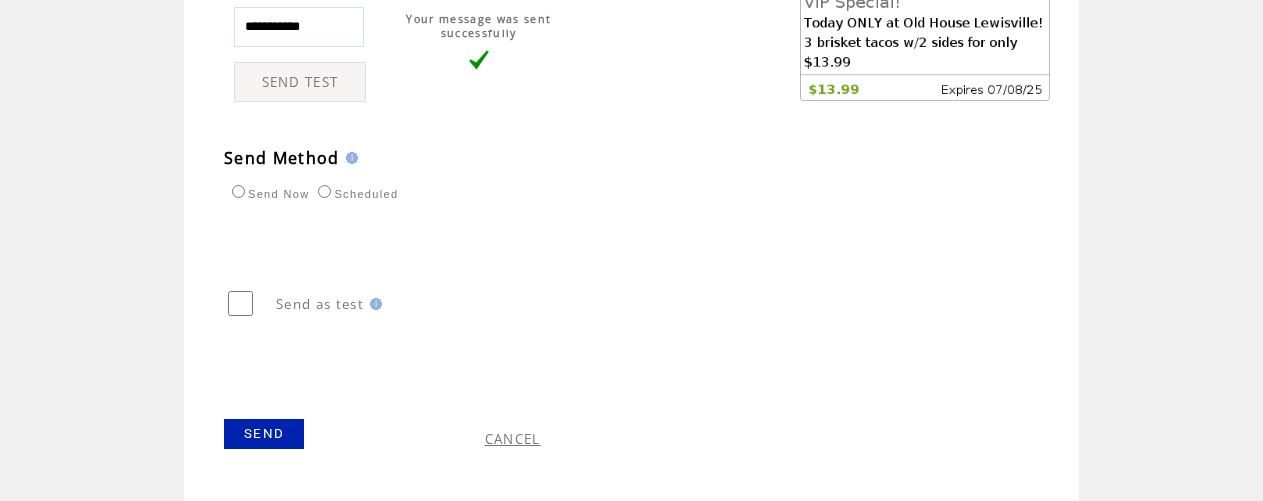 scroll, scrollTop: 1114, scrollLeft: 0, axis: vertical 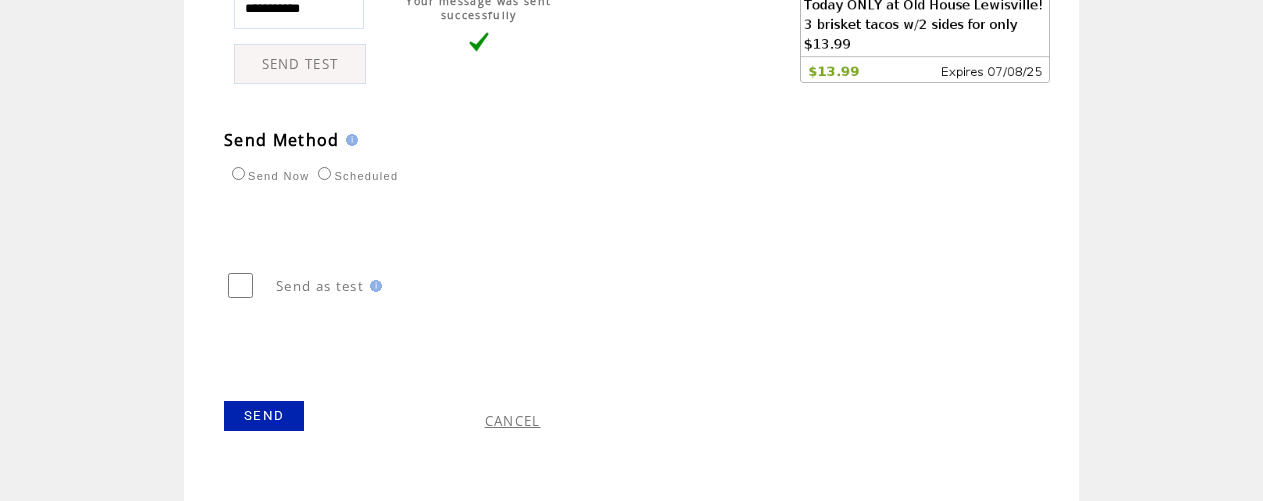 click on "CANCEL" at bounding box center [513, 421] 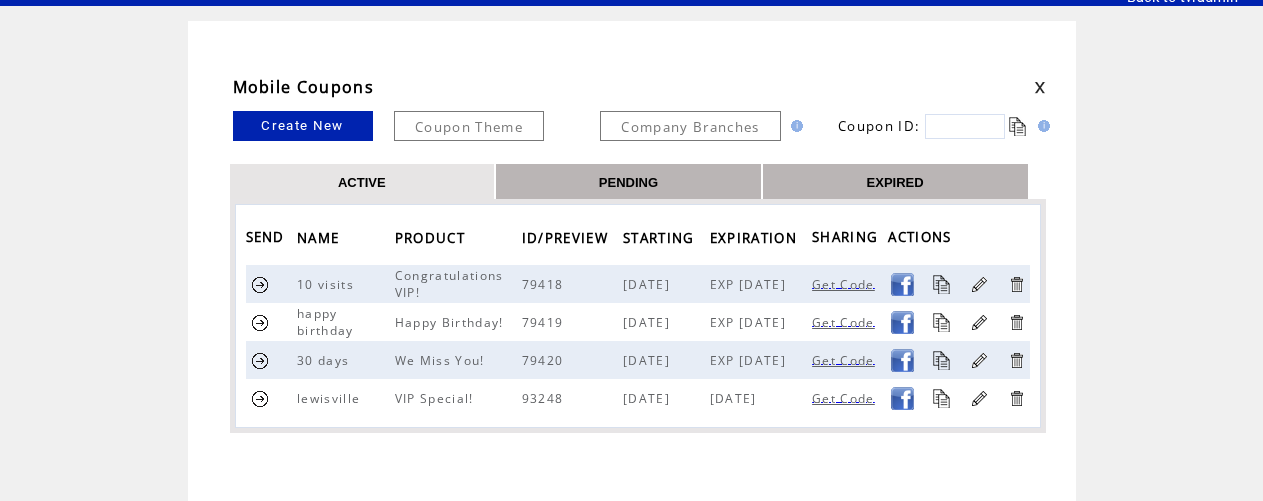 scroll, scrollTop: 67, scrollLeft: 0, axis: vertical 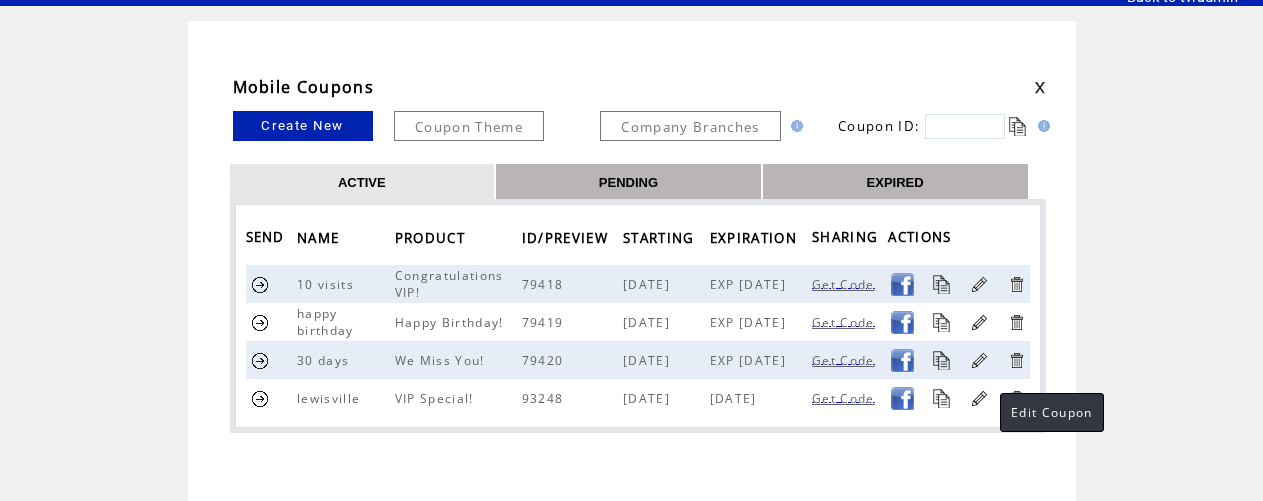 click at bounding box center (979, 398) 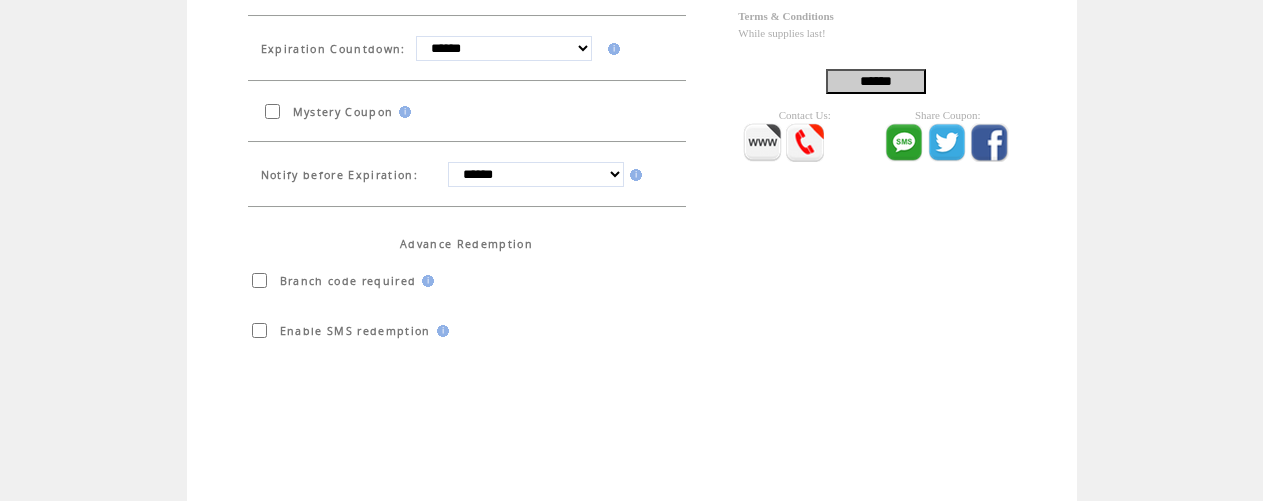 scroll, scrollTop: 672, scrollLeft: 0, axis: vertical 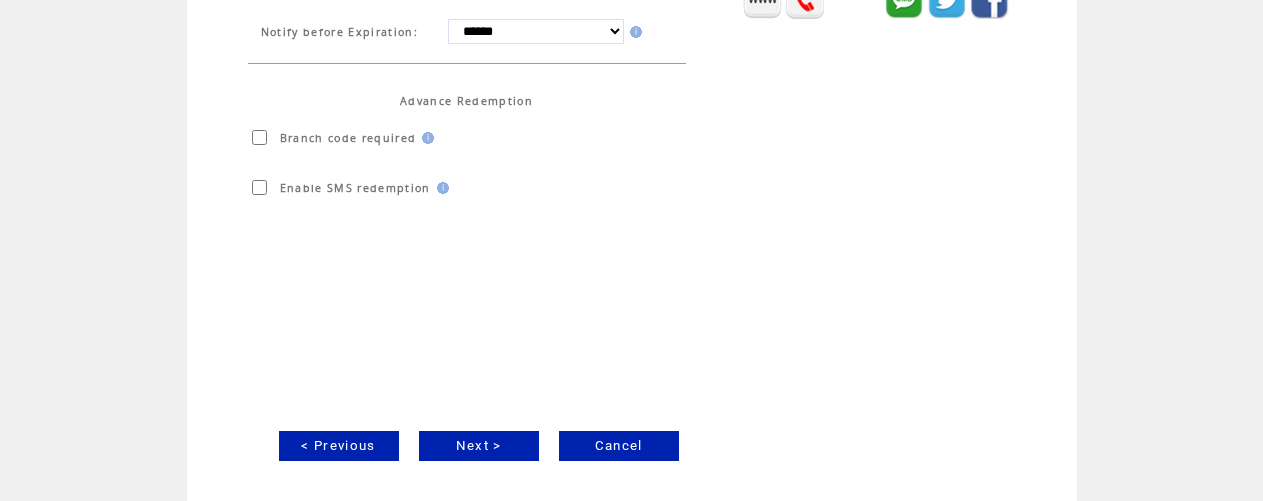 click on "Next >" at bounding box center [479, 446] 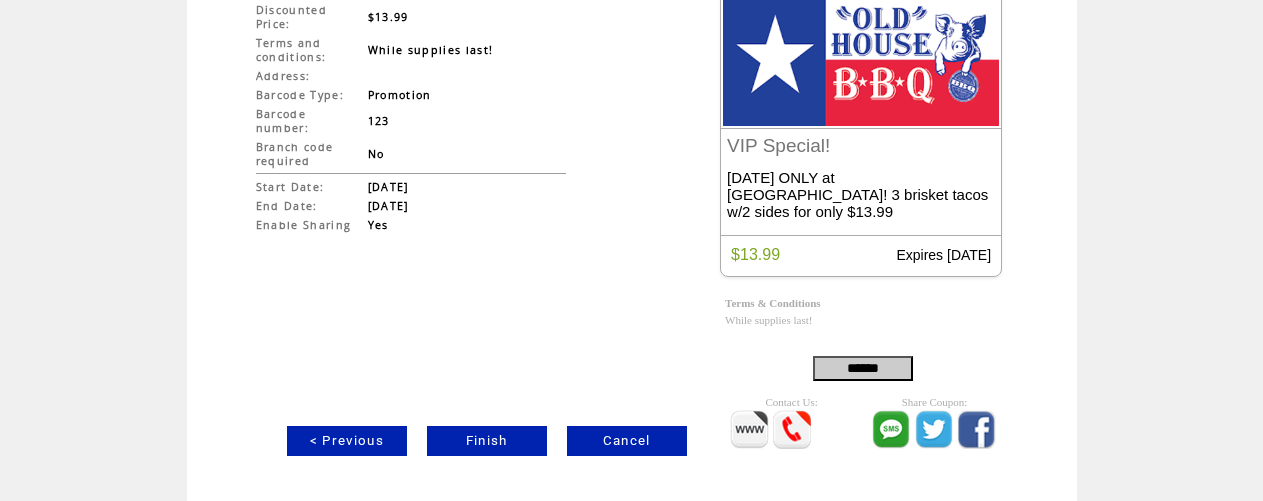 scroll, scrollTop: 246, scrollLeft: 0, axis: vertical 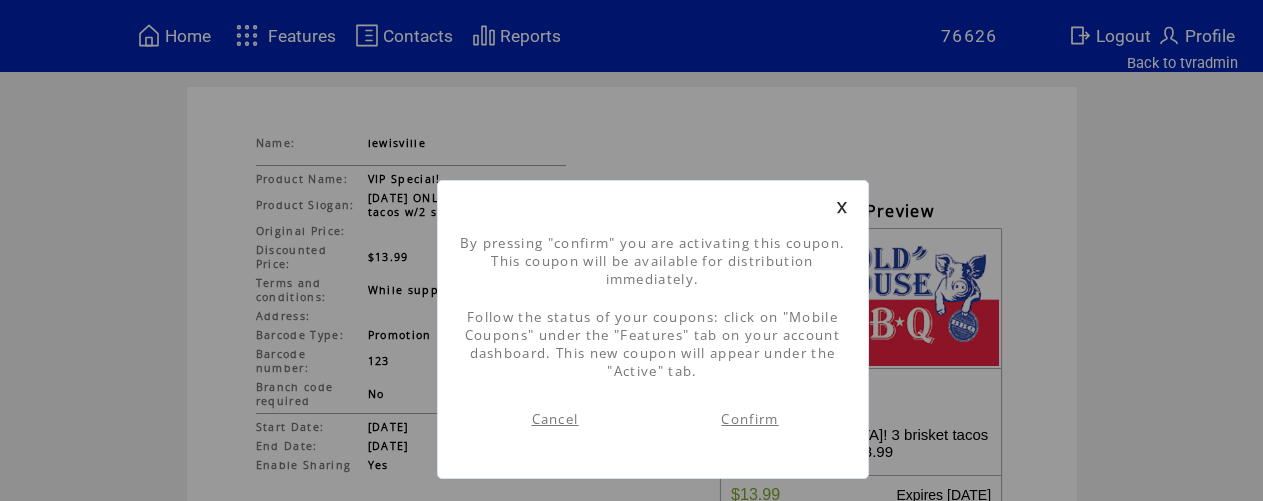 click on "Confirm" at bounding box center (749, 419) 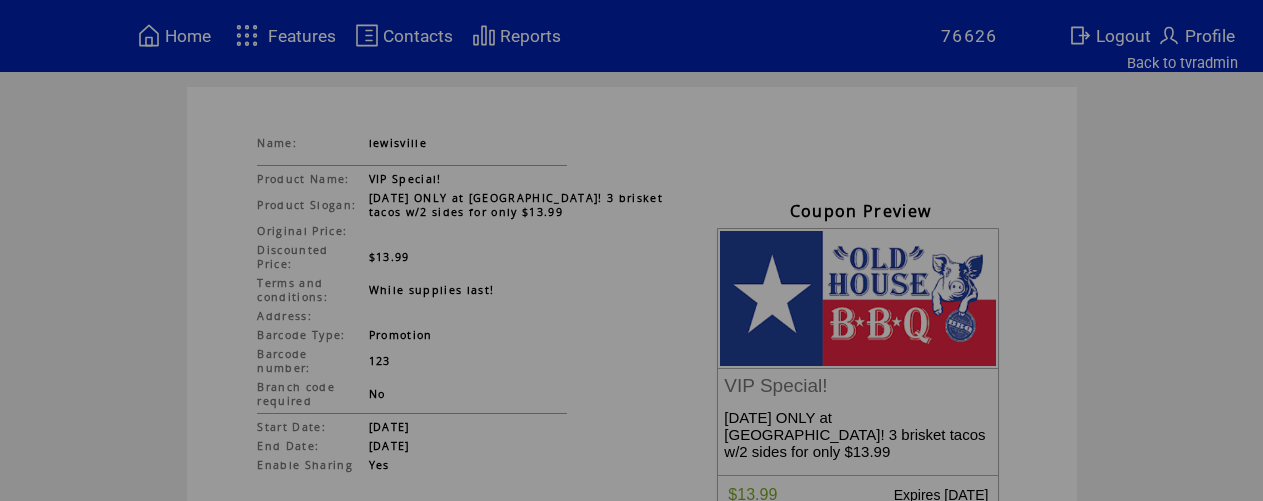 scroll, scrollTop: 0, scrollLeft: 0, axis: both 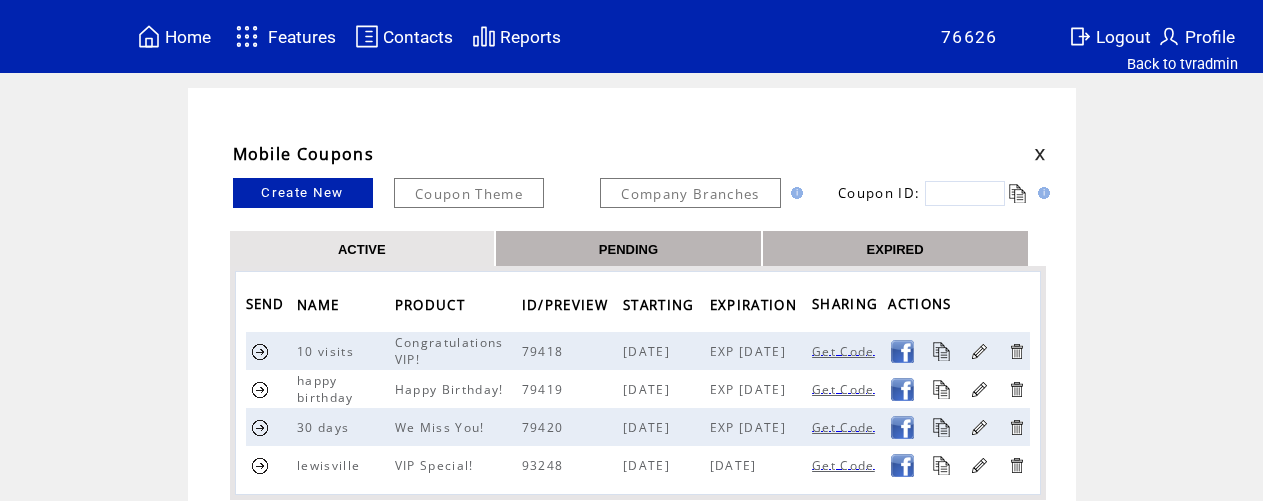 click at bounding box center [260, 465] 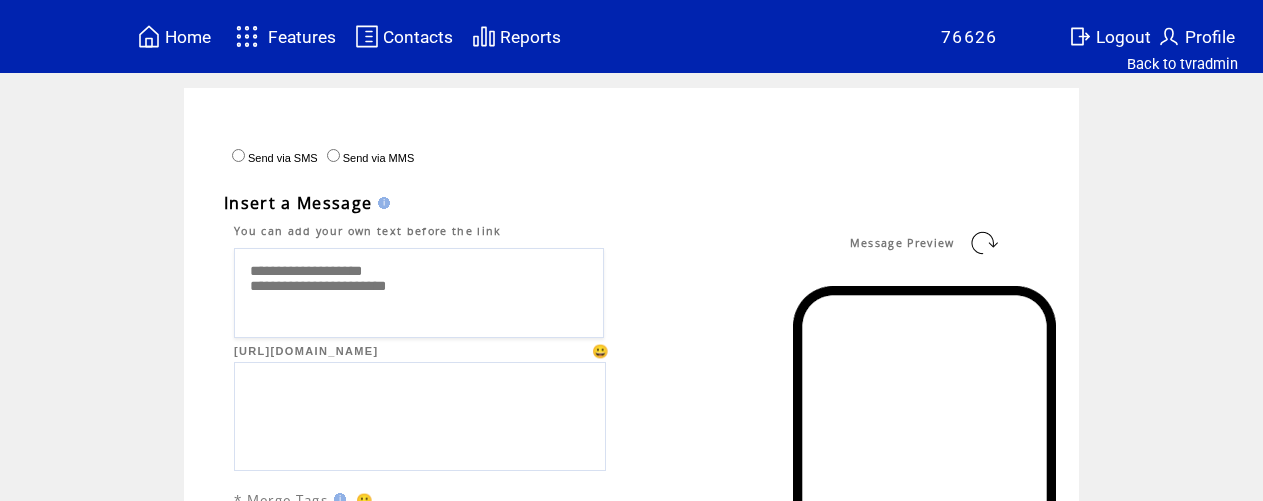 scroll, scrollTop: 0, scrollLeft: 0, axis: both 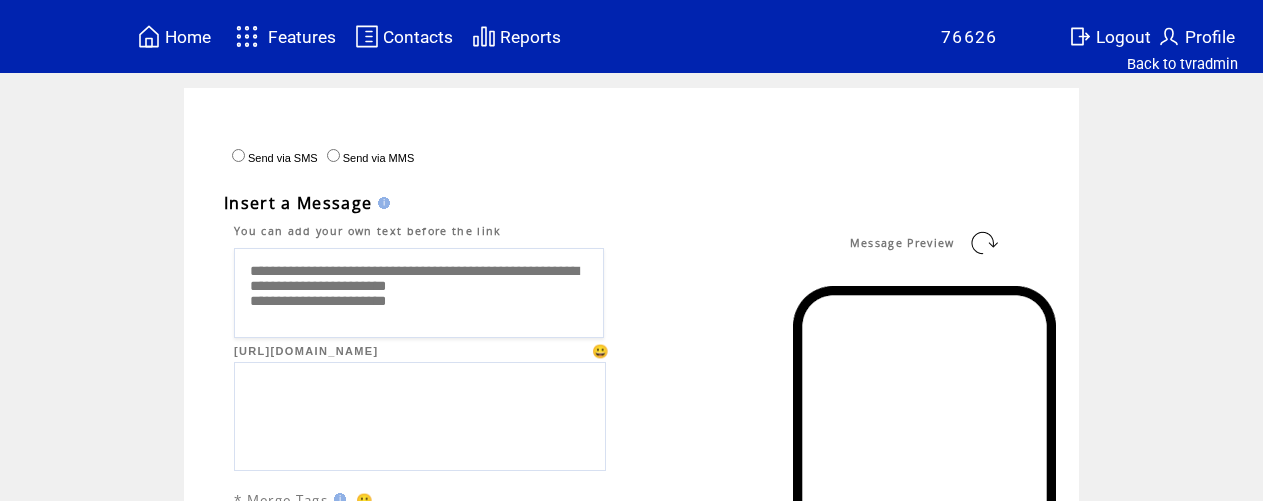 type on "**********" 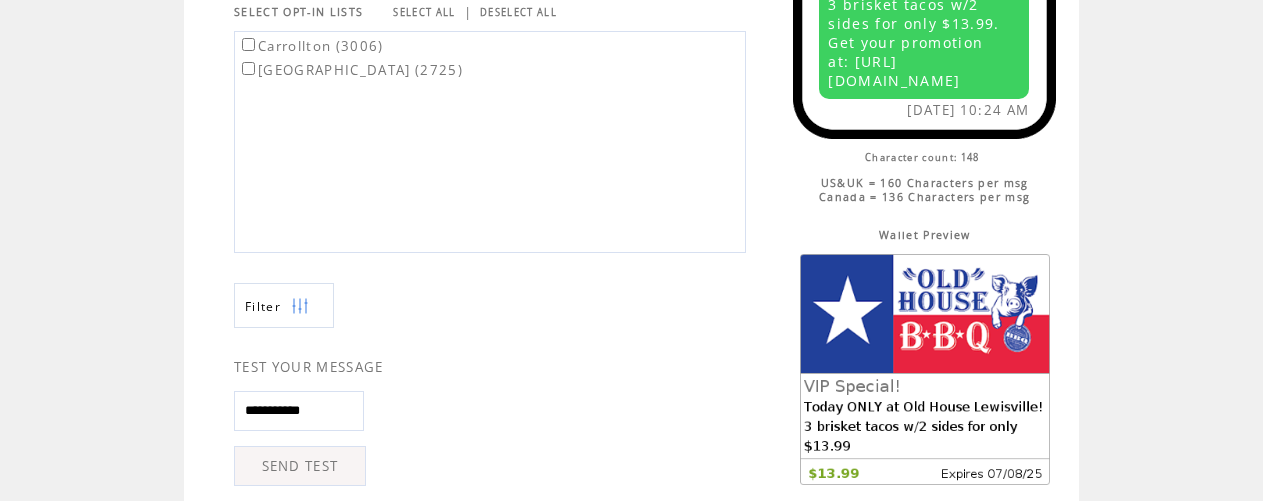 scroll, scrollTop: 573, scrollLeft: 0, axis: vertical 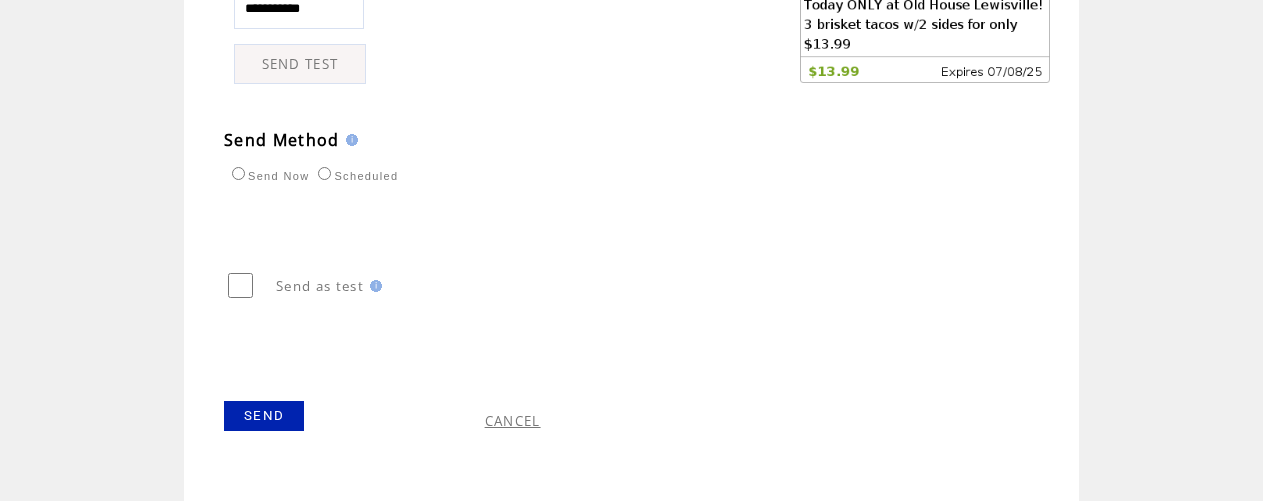 click on "SEND" at bounding box center [264, 416] 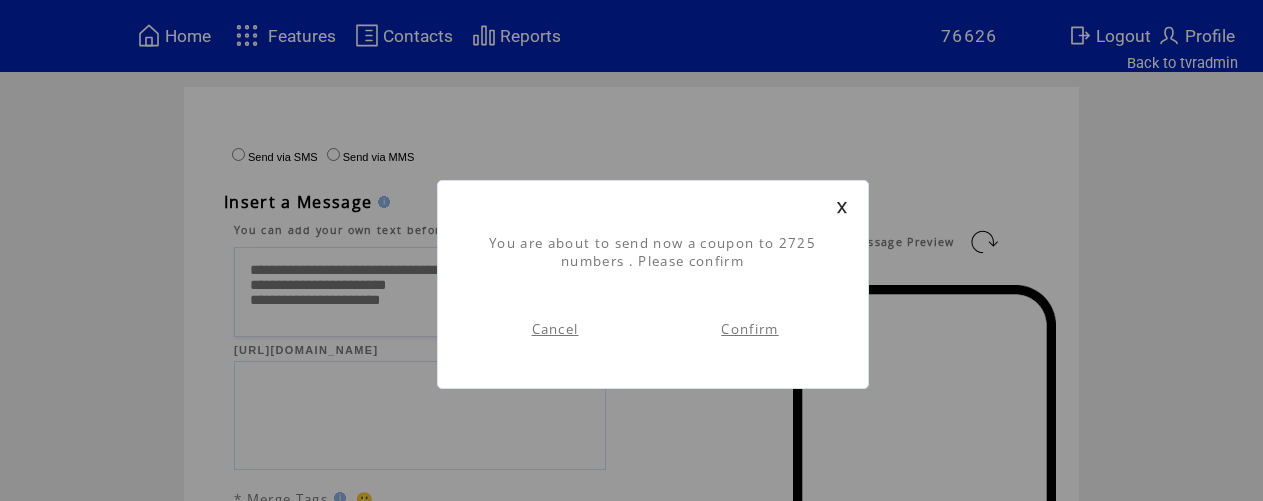 scroll, scrollTop: 1, scrollLeft: 0, axis: vertical 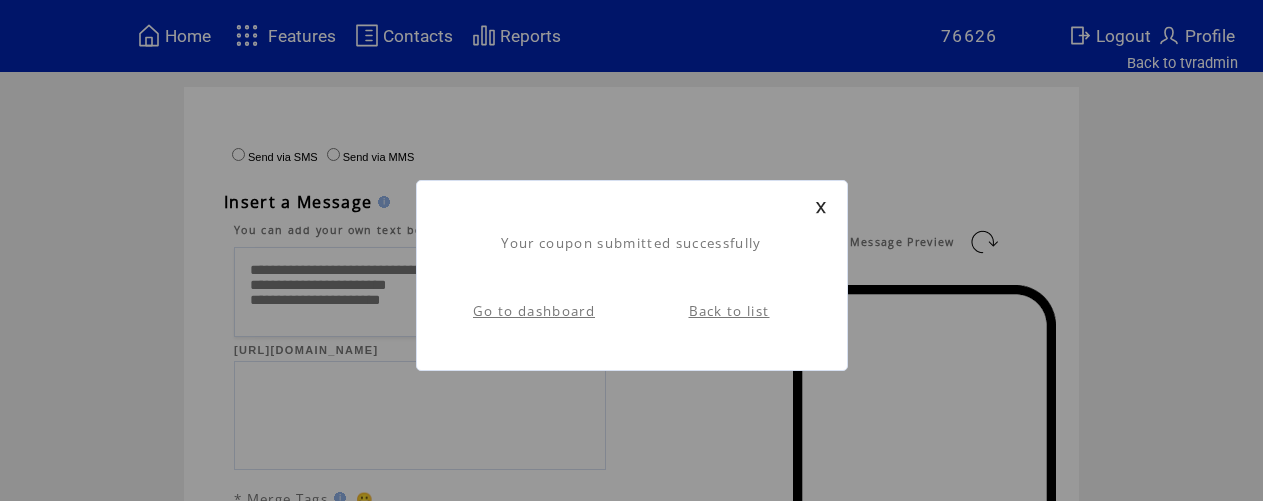 click on "Go to dashboard" at bounding box center [534, 311] 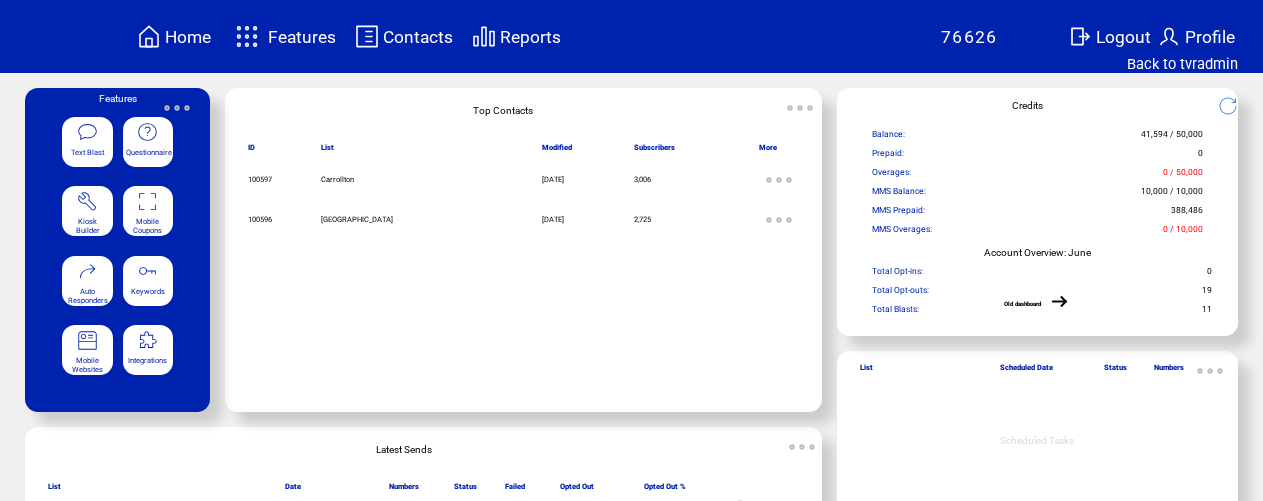 scroll, scrollTop: 0, scrollLeft: 0, axis: both 